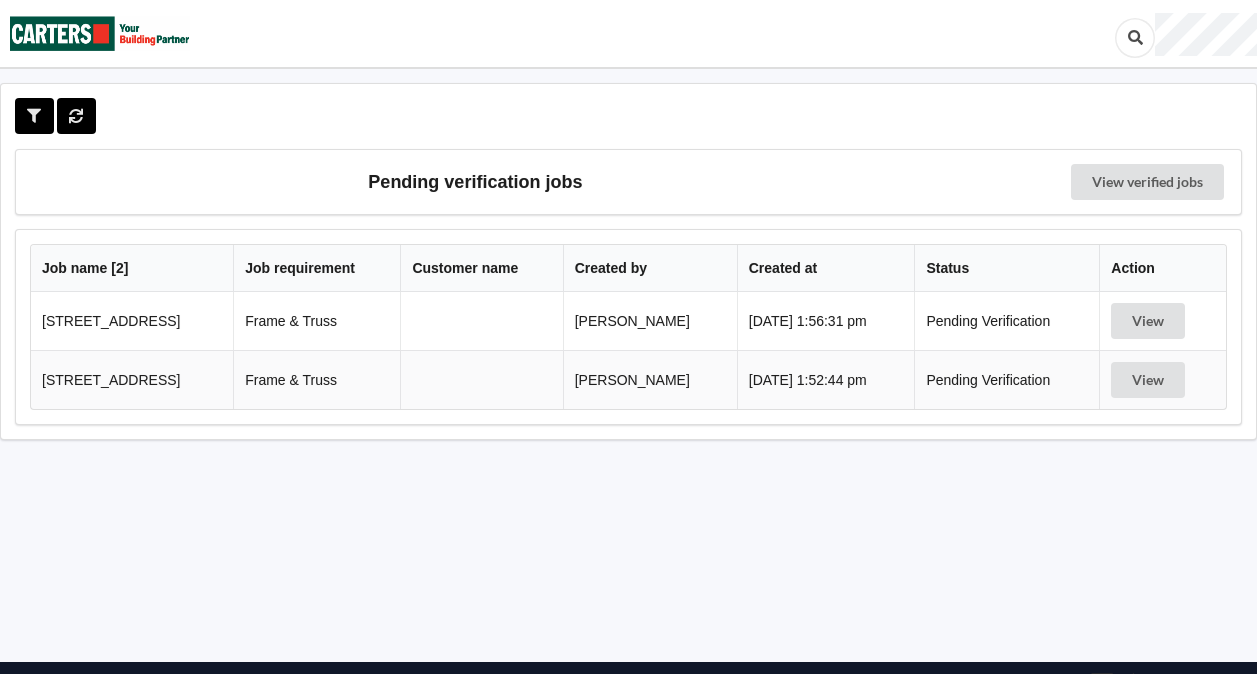 scroll, scrollTop: 0, scrollLeft: 0, axis: both 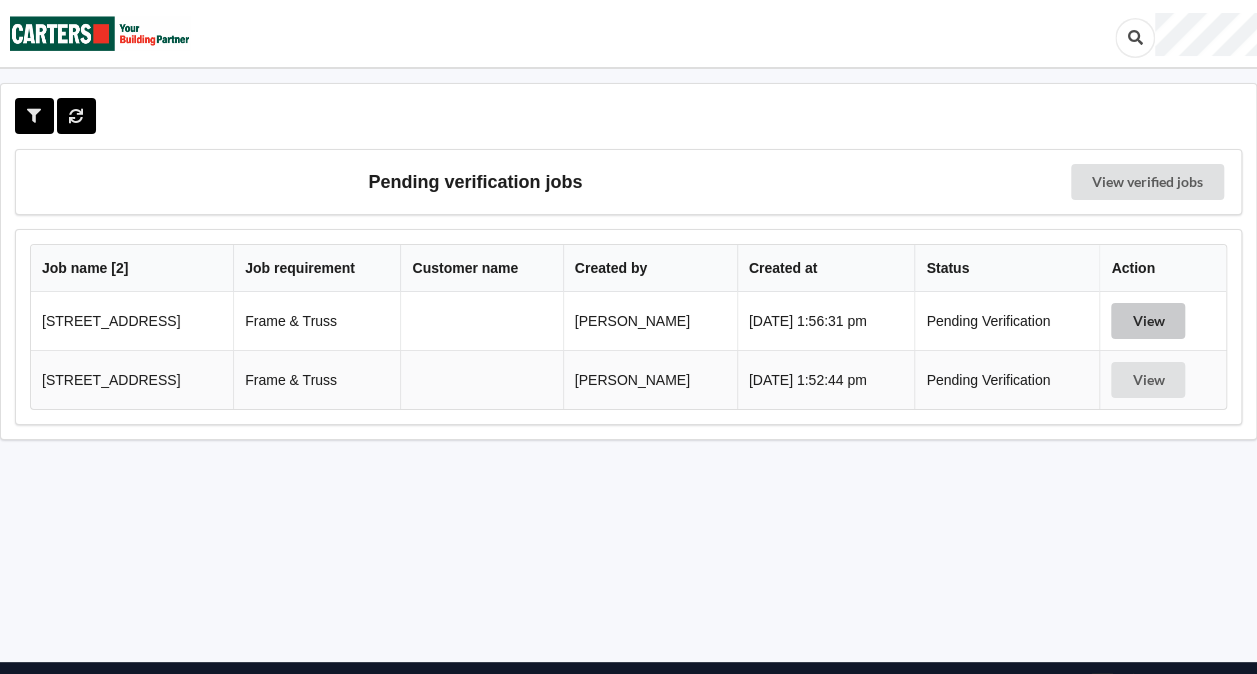 click on "View" at bounding box center (1148, 321) 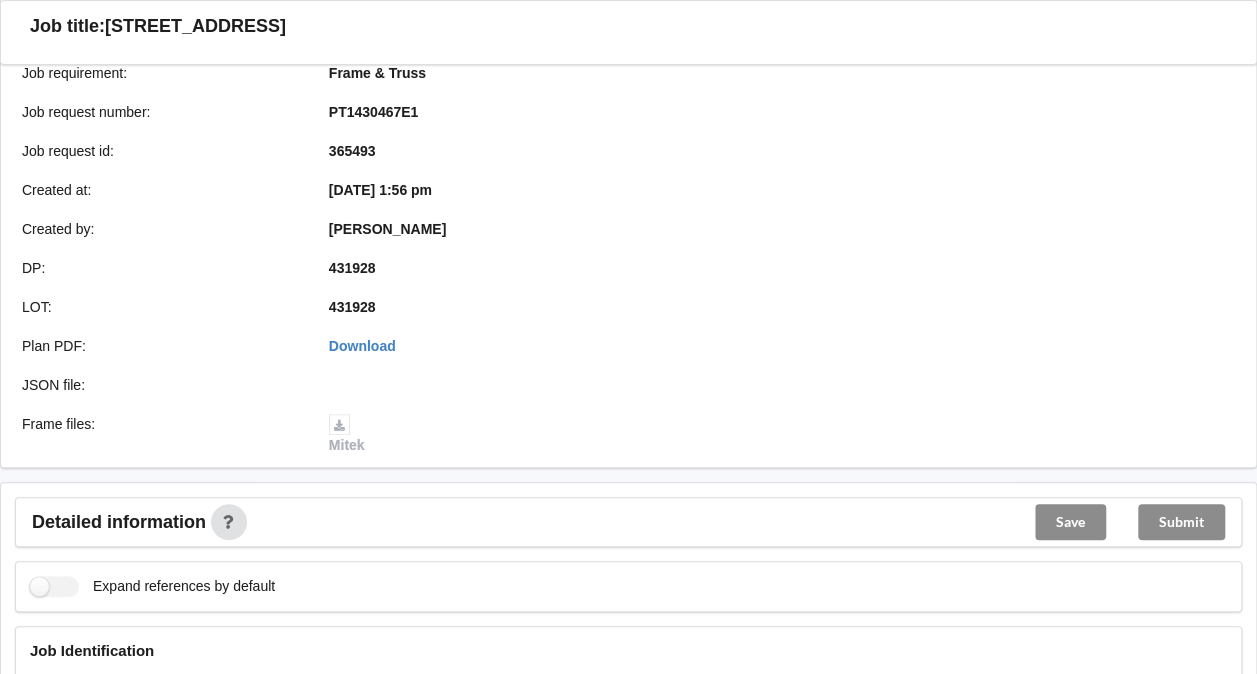 scroll, scrollTop: 317, scrollLeft: 0, axis: vertical 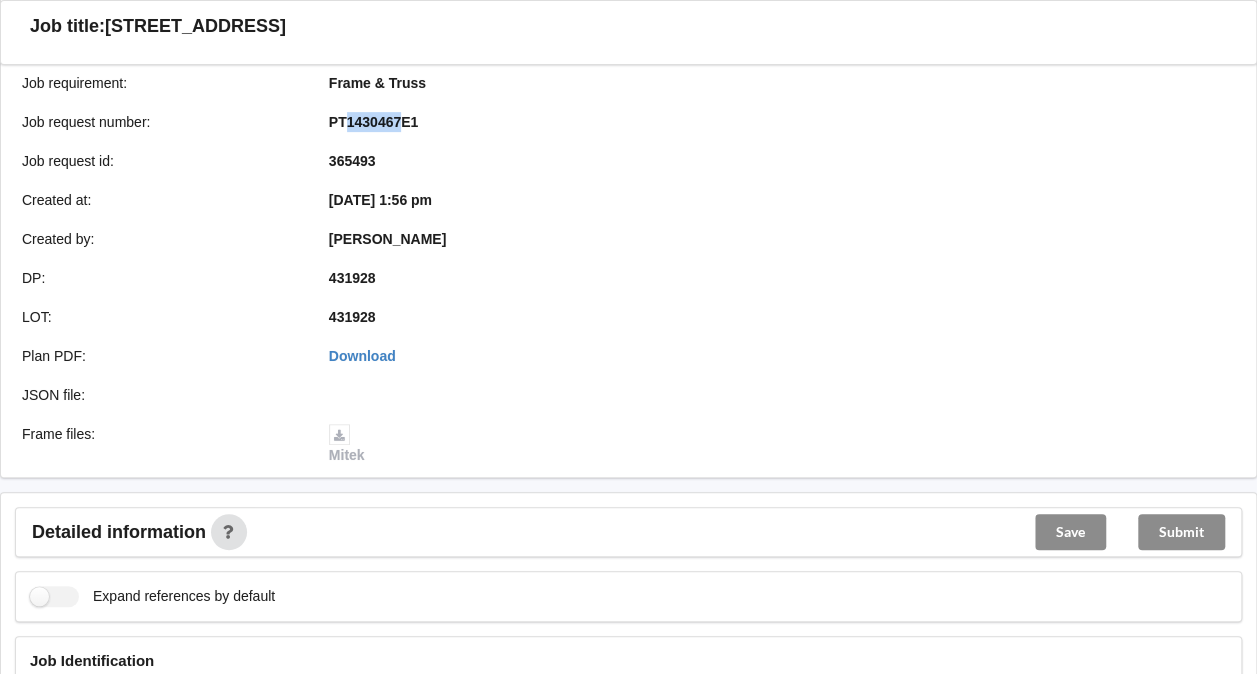 drag, startPoint x: 346, startPoint y: 117, endPoint x: 398, endPoint y: 120, distance: 52.086468 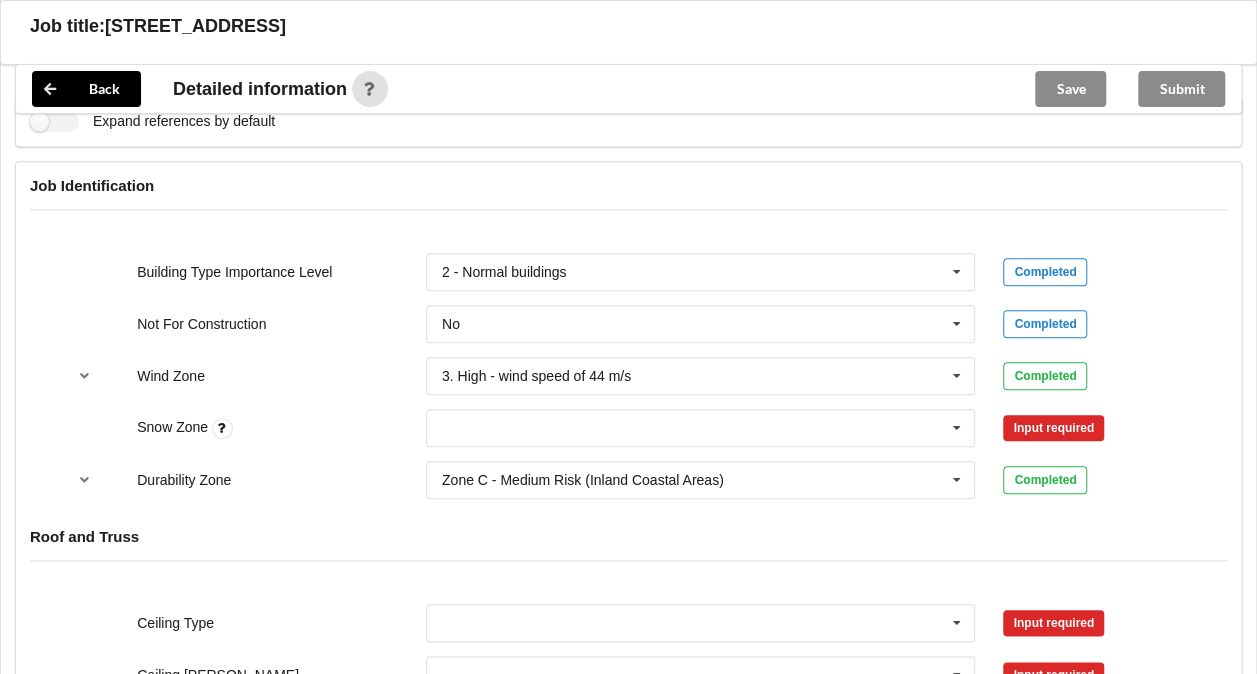 scroll, scrollTop: 788, scrollLeft: 0, axis: vertical 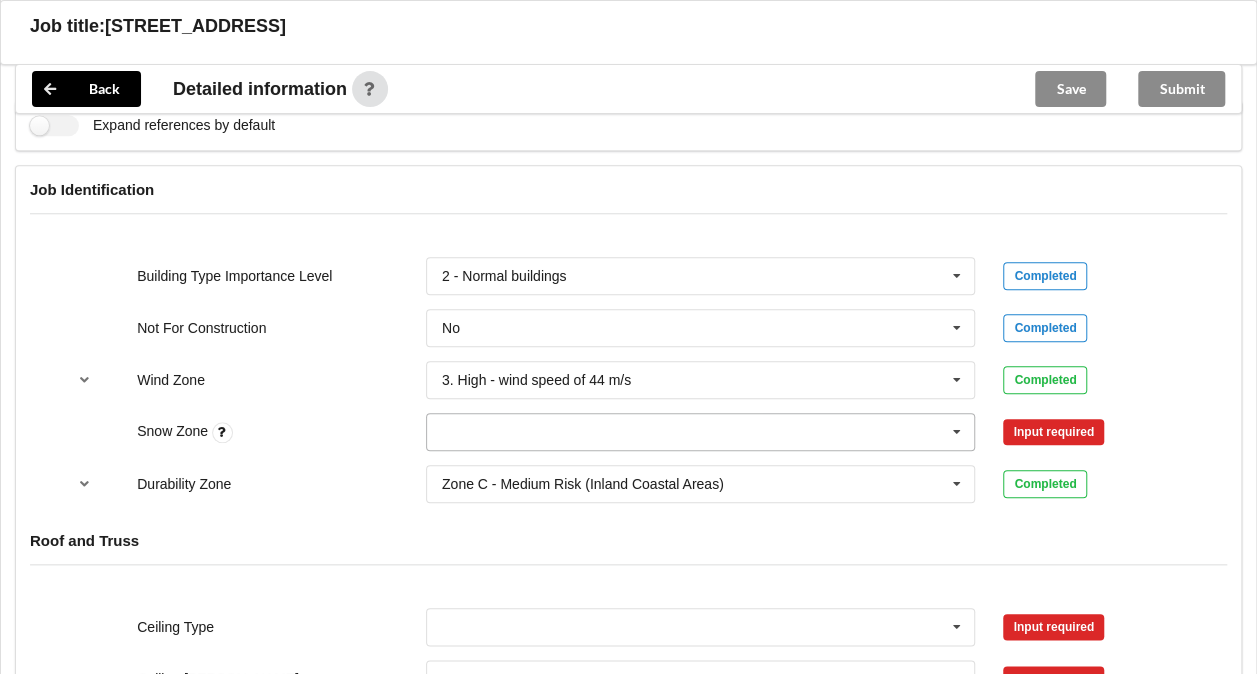 click at bounding box center (957, 432) 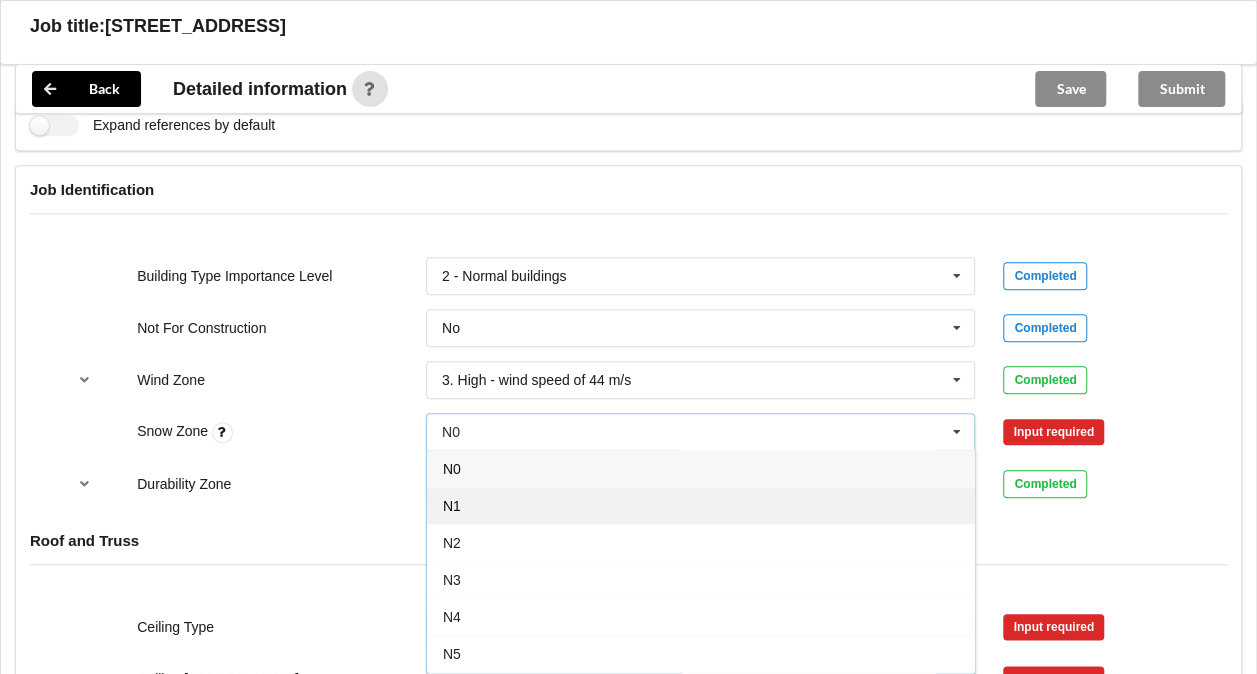 click on "N1" at bounding box center [701, 505] 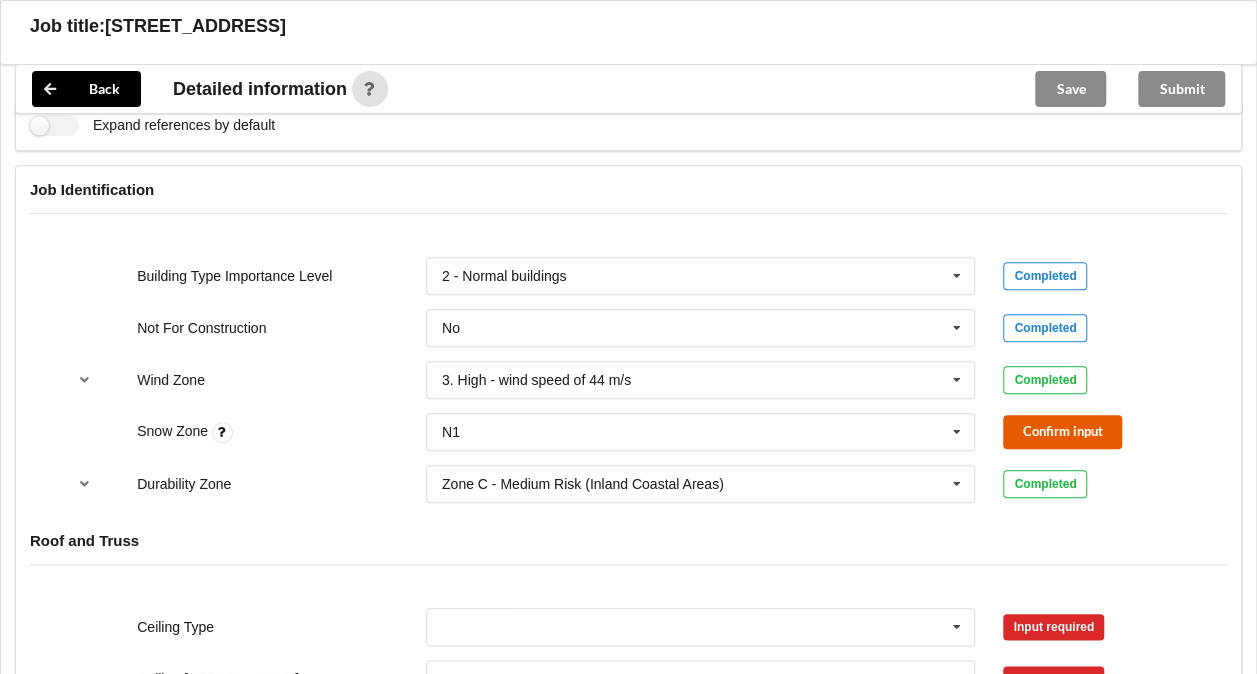 click on "Confirm input" at bounding box center (1062, 431) 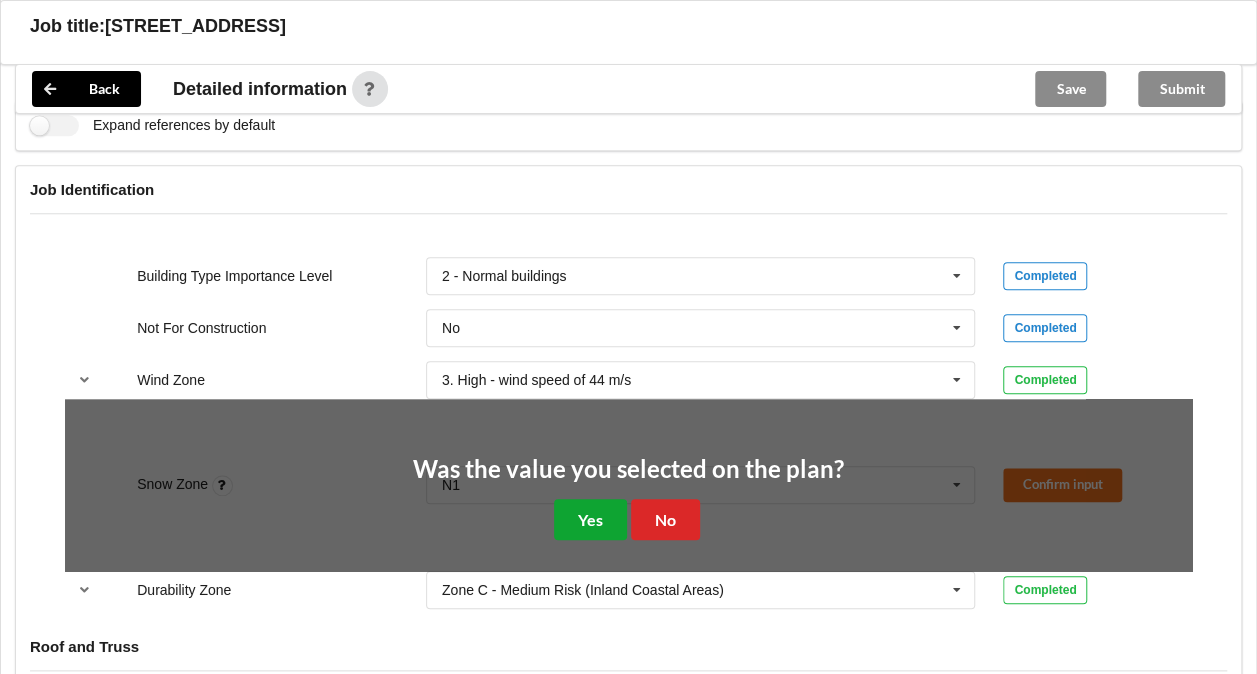 click on "Yes" at bounding box center [590, 519] 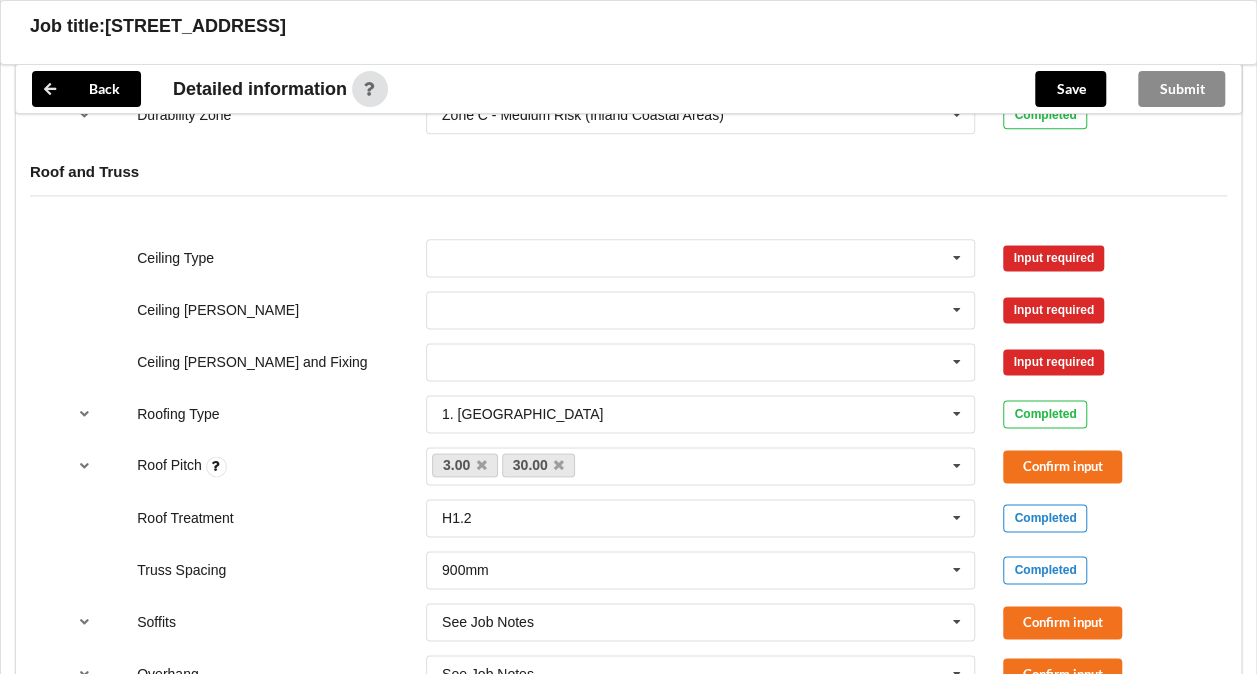 scroll, scrollTop: 1184, scrollLeft: 0, axis: vertical 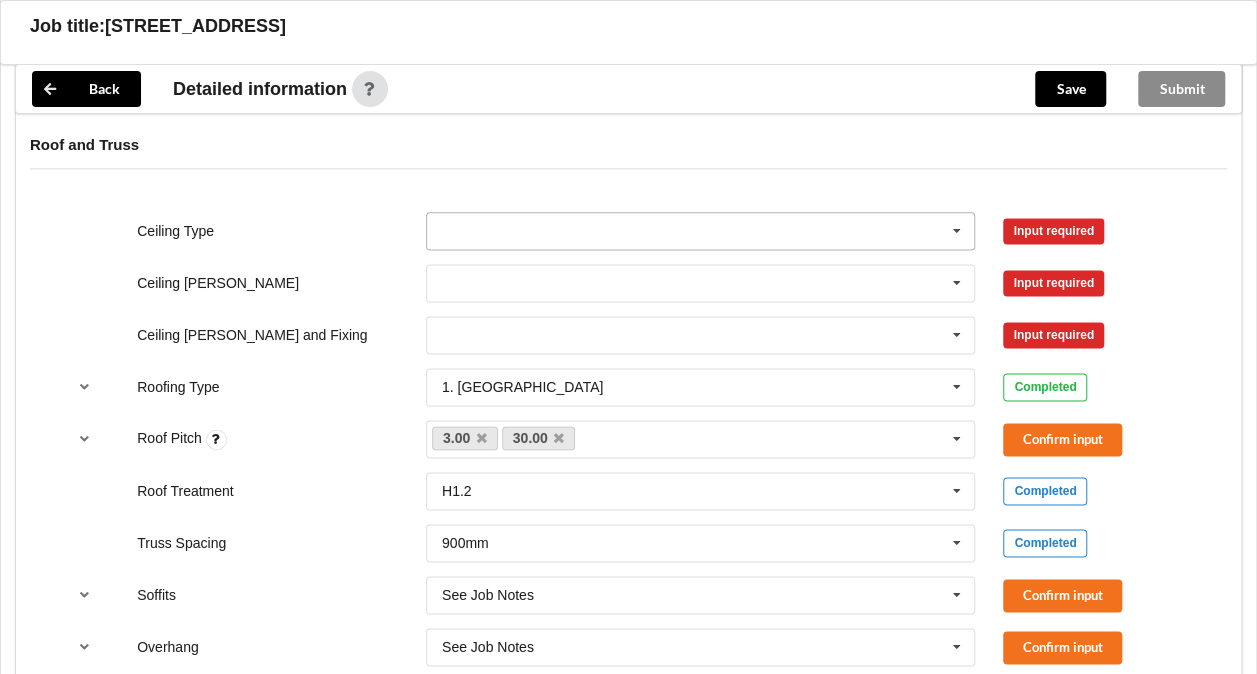 click at bounding box center (957, 231) 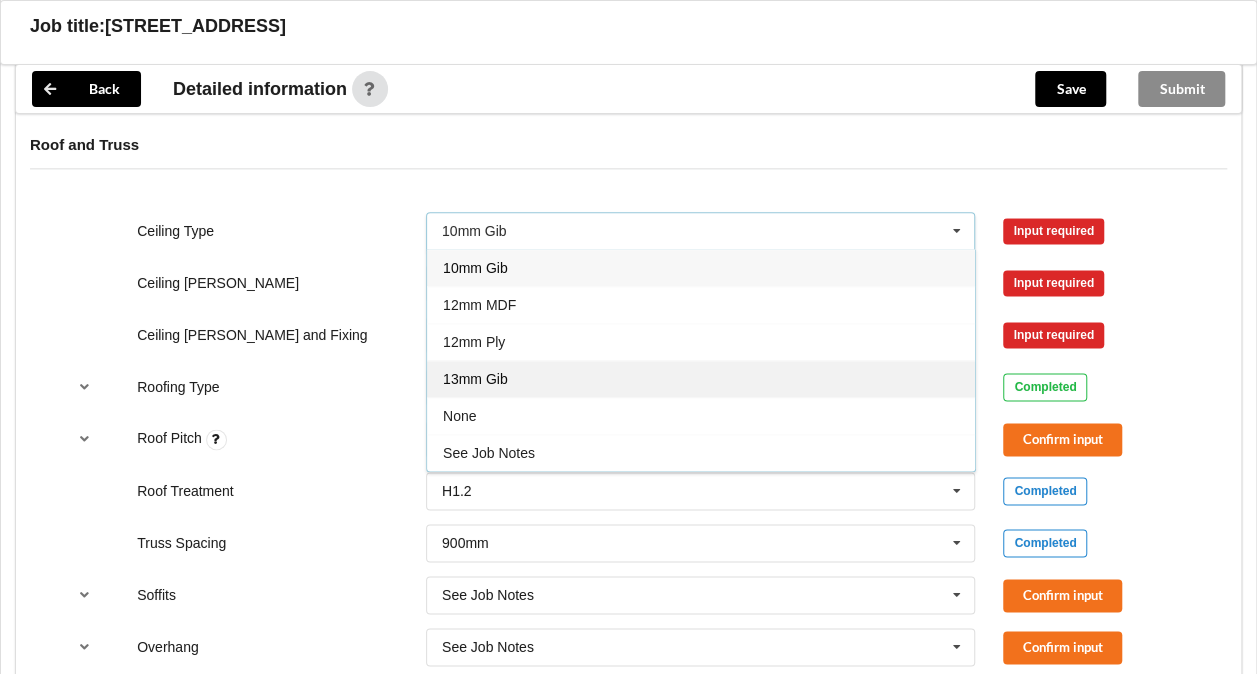 click on "13mm Gib" at bounding box center [701, 378] 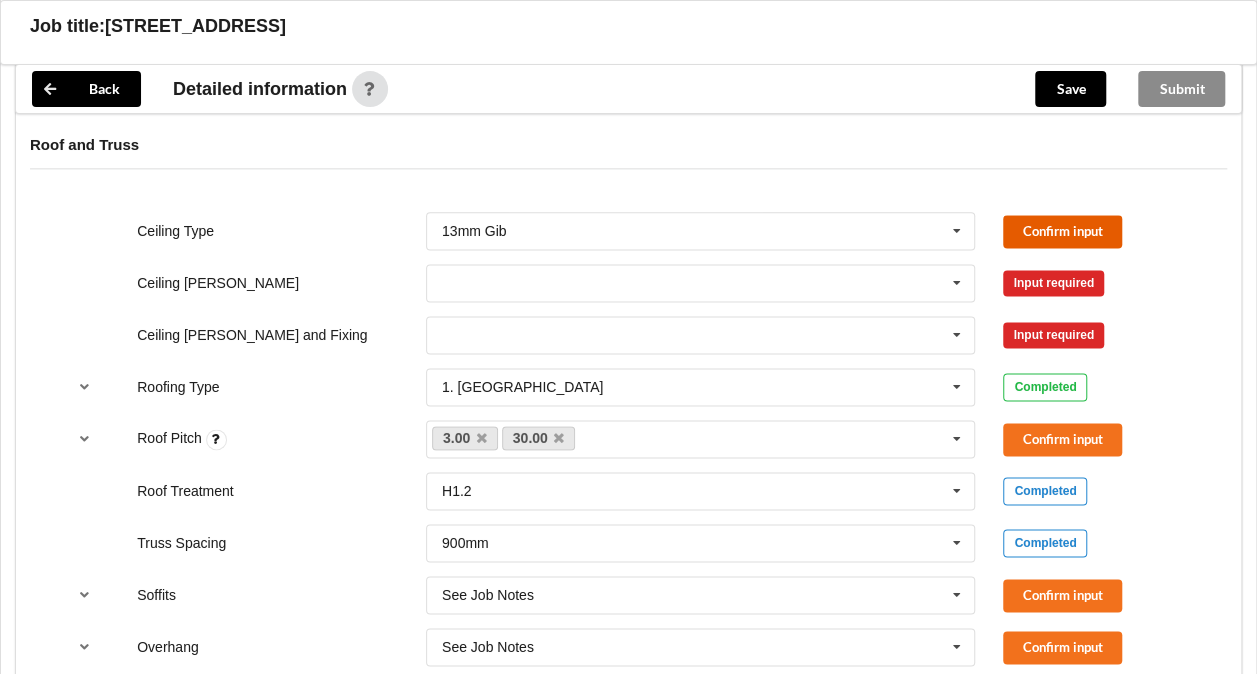 click on "Confirm input" at bounding box center (1062, 231) 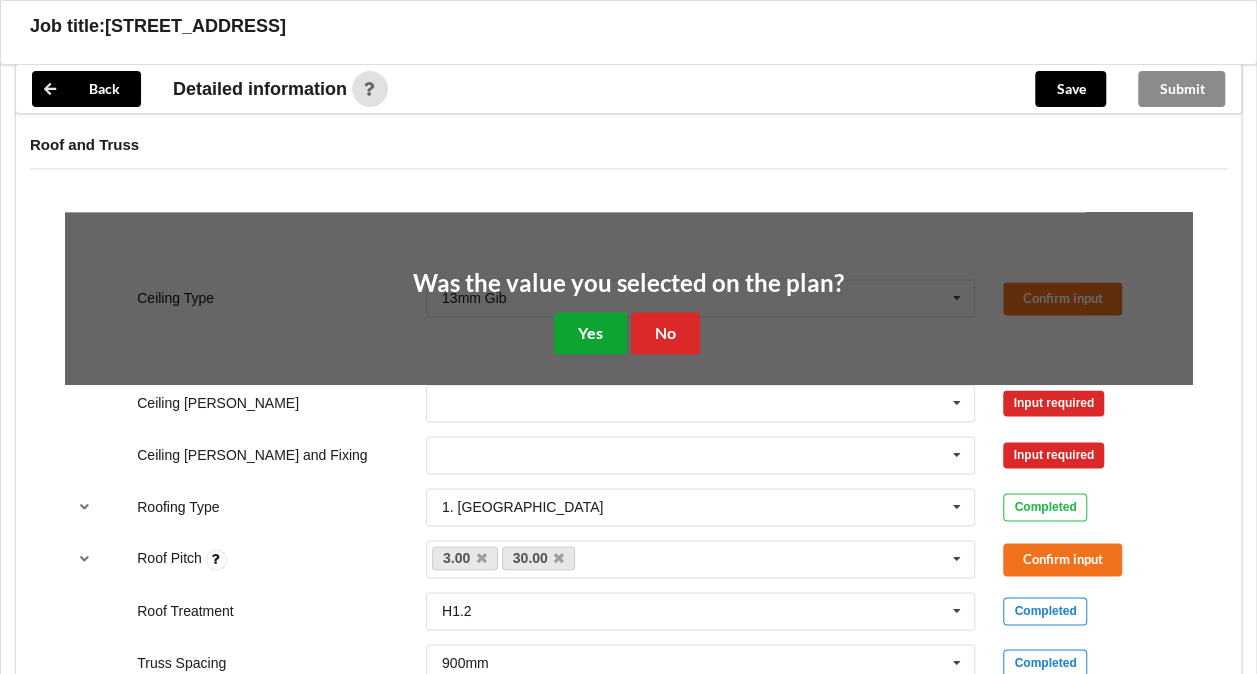 click on "Yes" at bounding box center [590, 332] 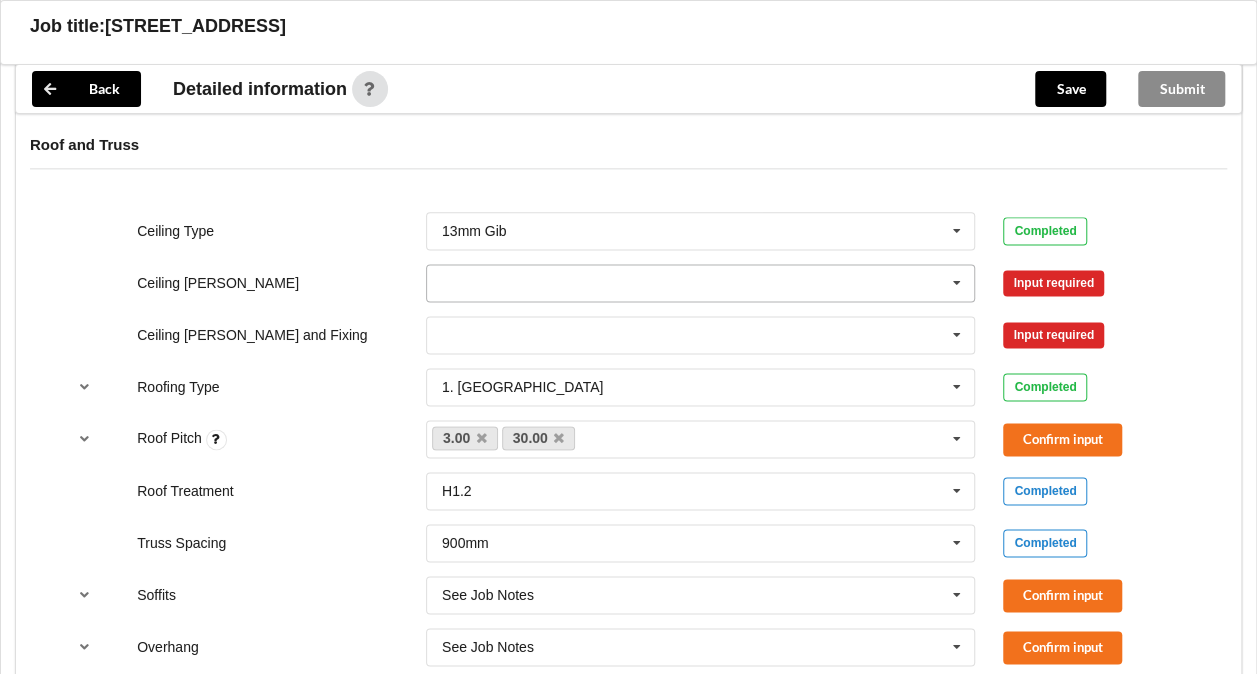 click at bounding box center (702, 283) 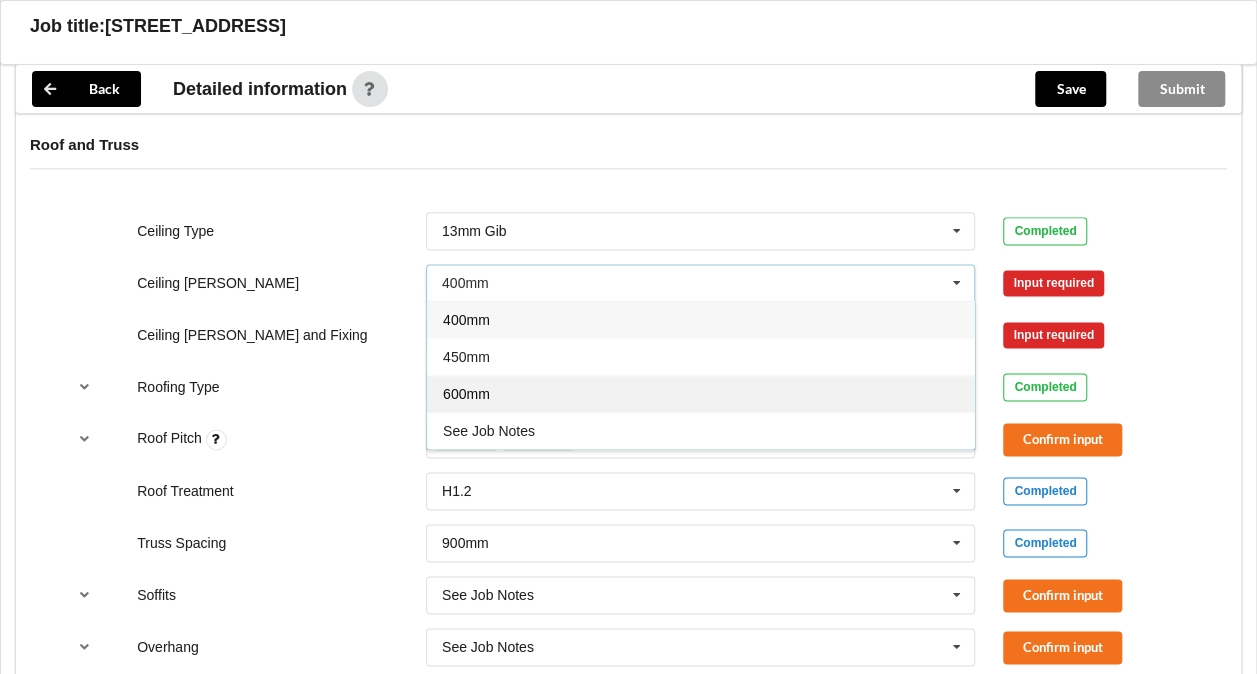 click on "600mm" at bounding box center (701, 393) 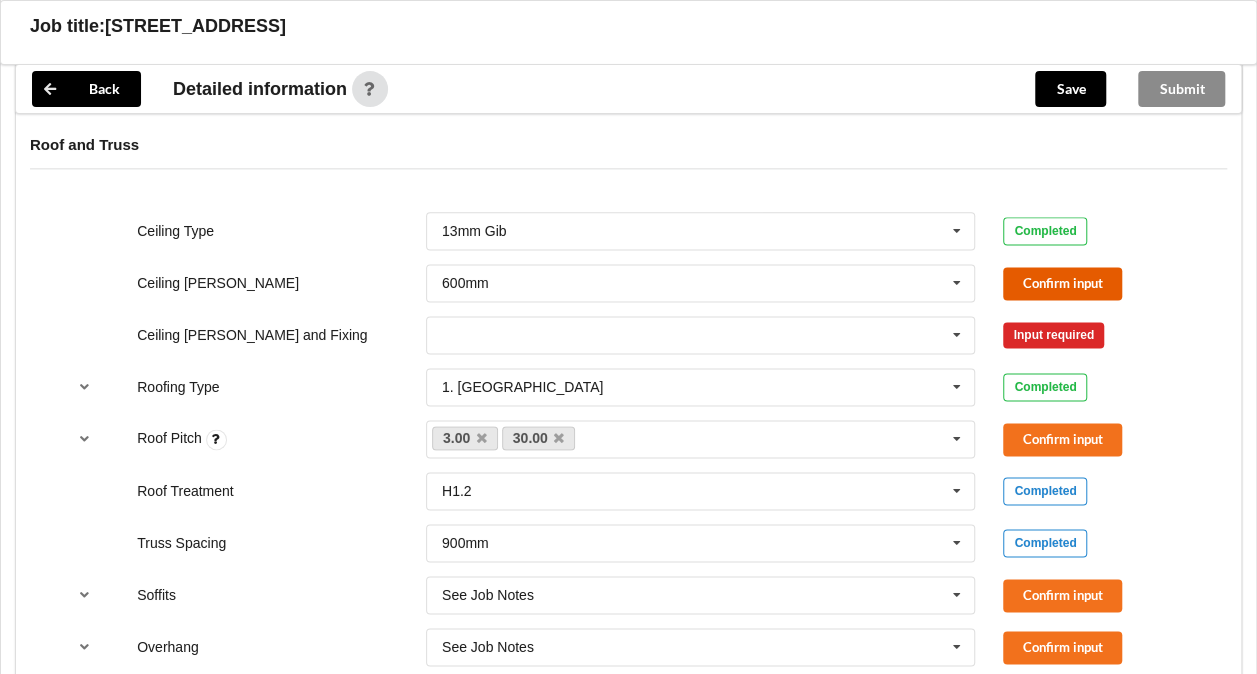 click on "Confirm input" at bounding box center (1062, 283) 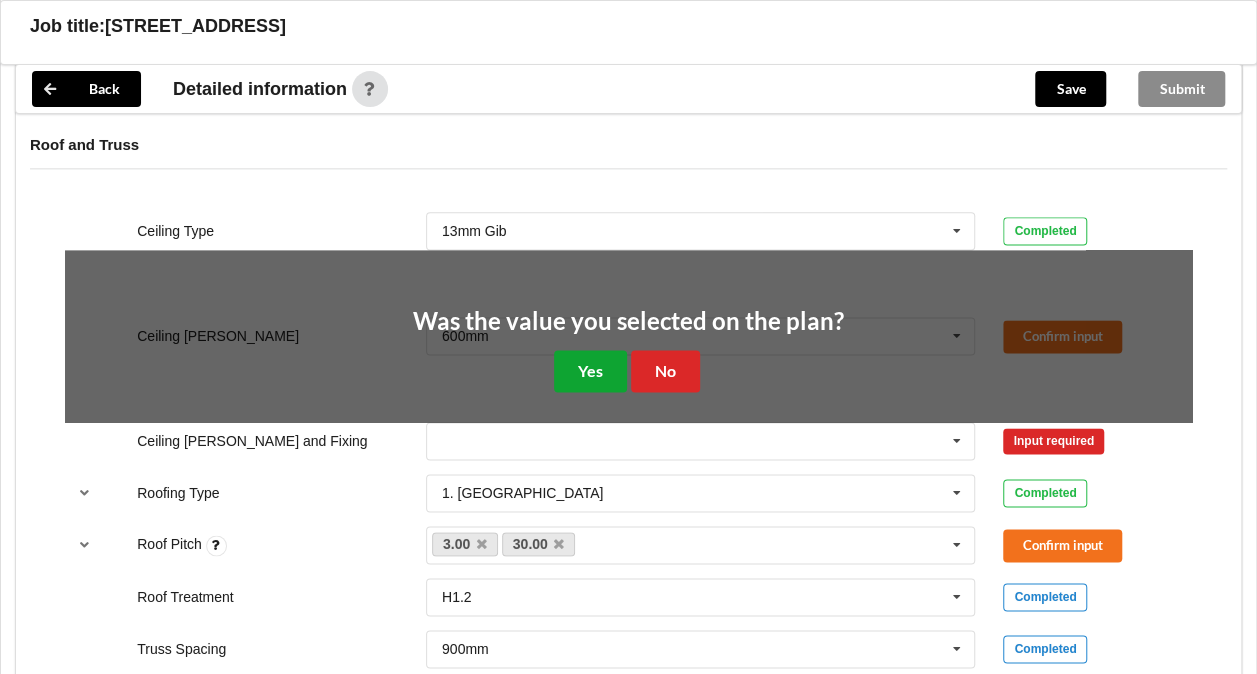 click on "Yes" at bounding box center [590, 370] 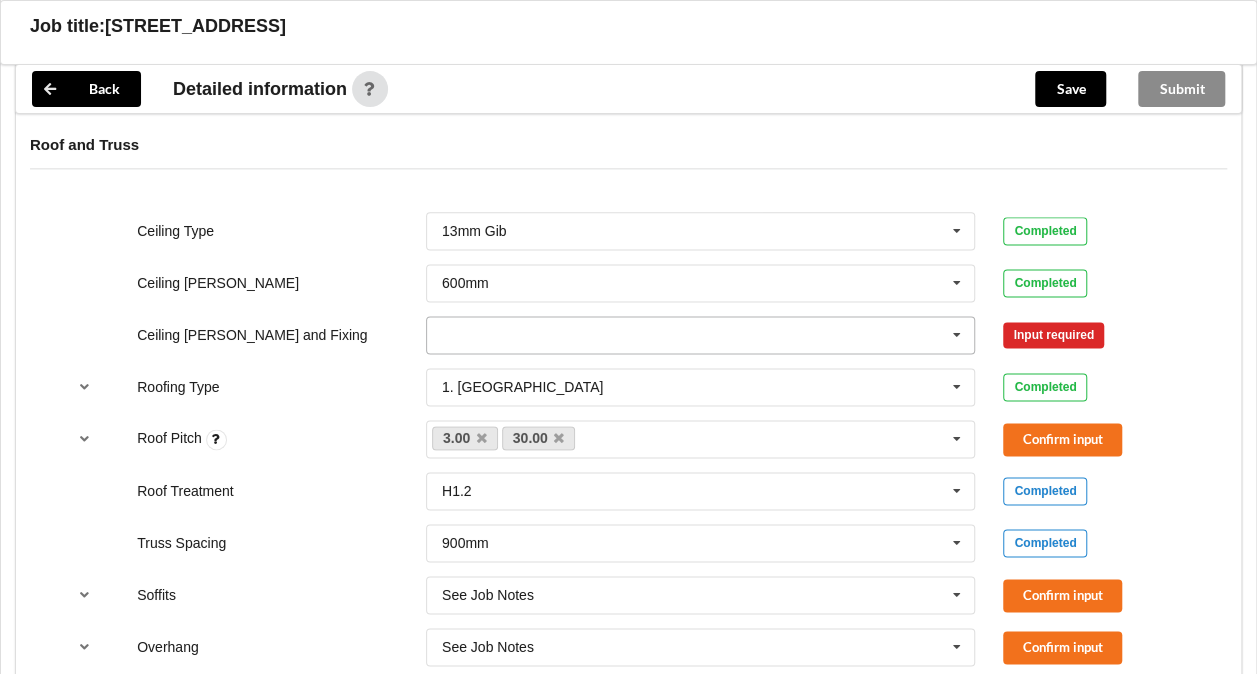 click at bounding box center (702, 335) 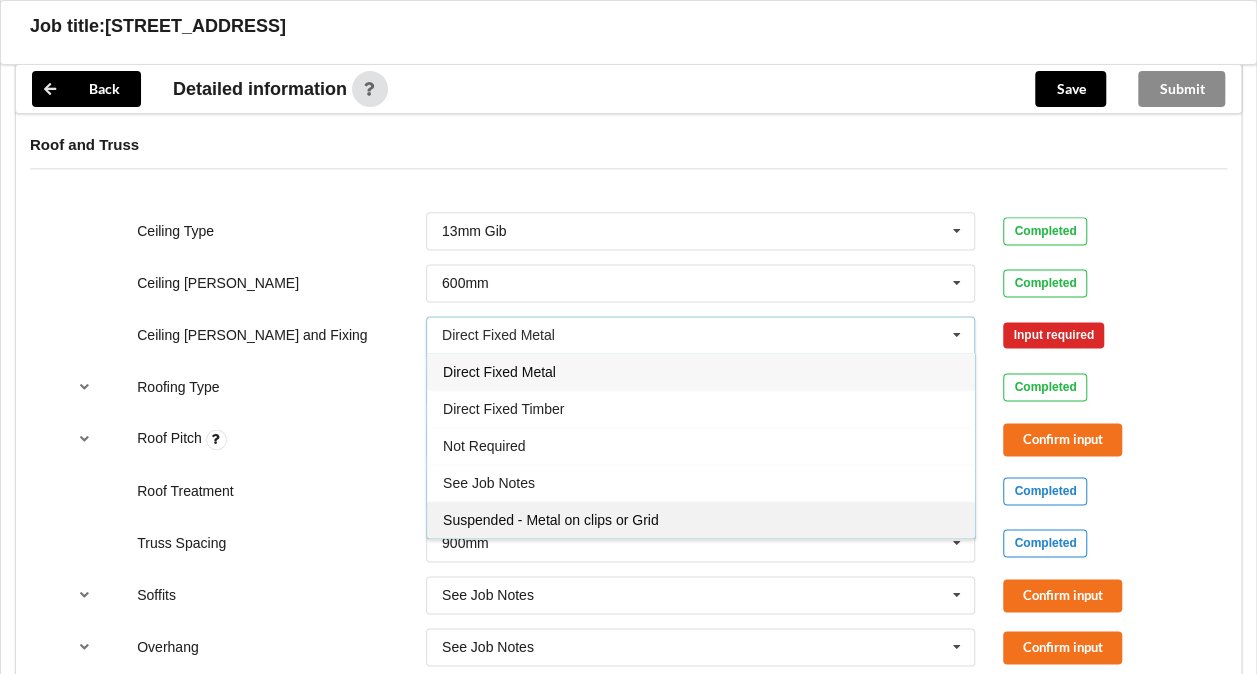 click on "Suspended - Metal on clips or Grid" at bounding box center [551, 520] 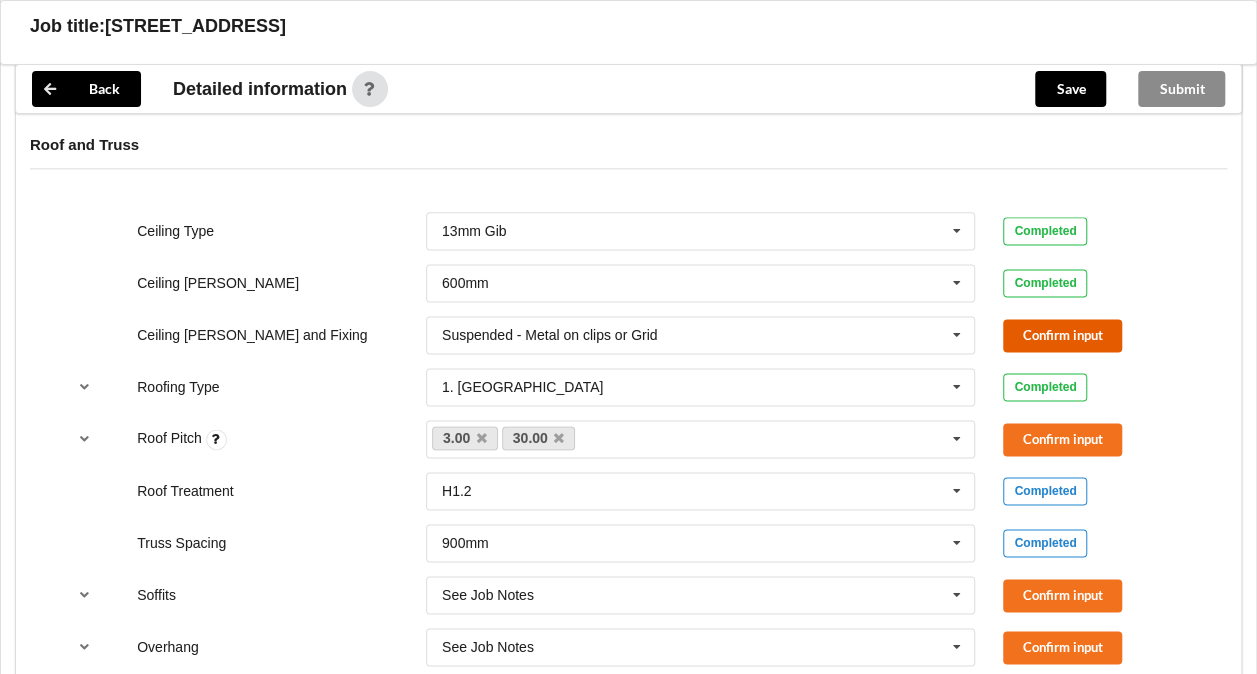 click on "Confirm input" at bounding box center (1062, 335) 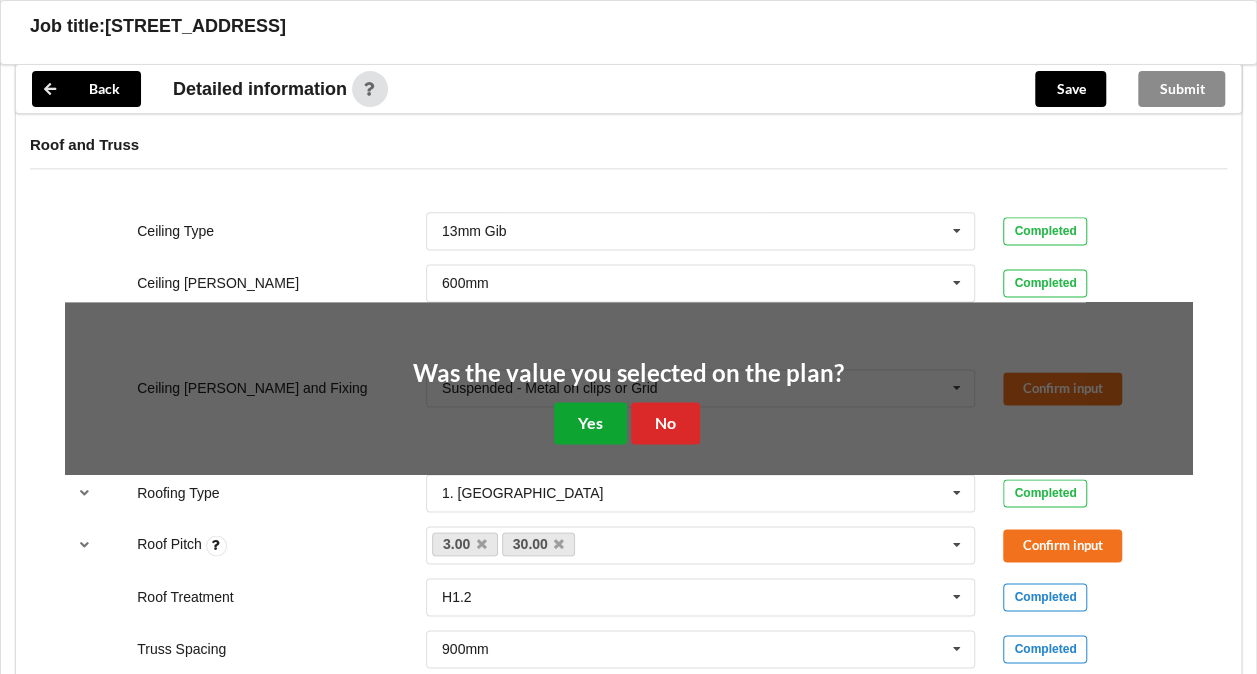 click on "Yes" at bounding box center (590, 422) 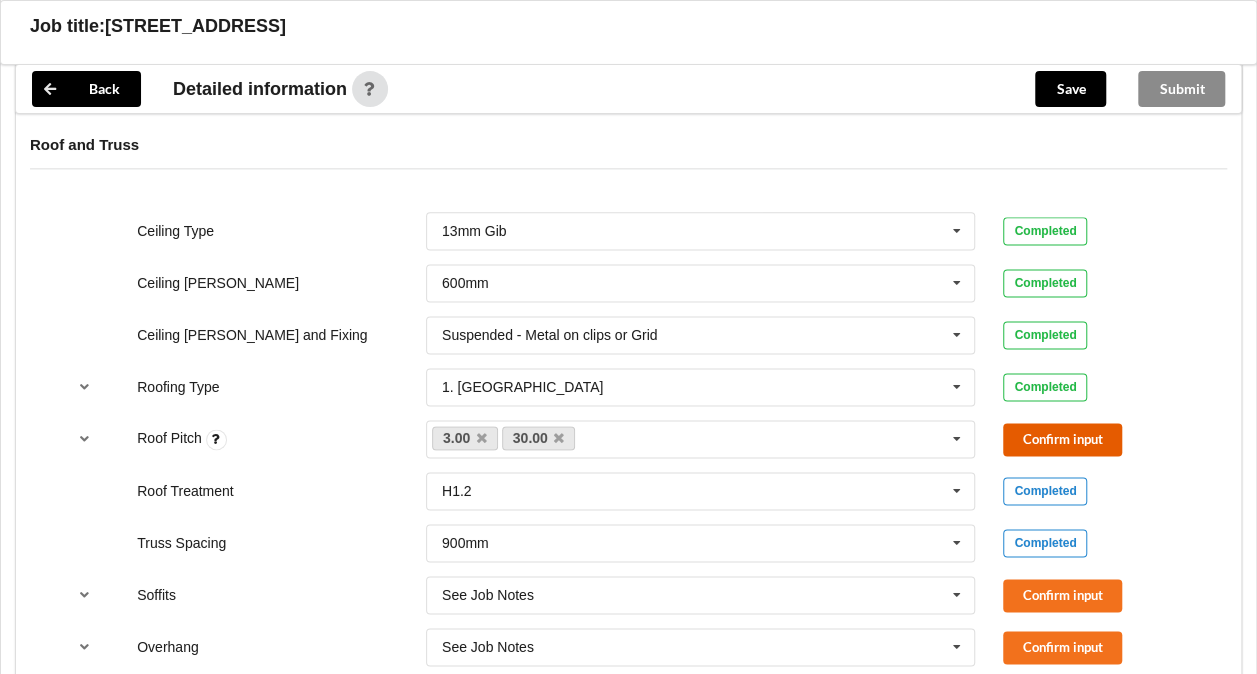 click on "Confirm input" at bounding box center (1062, 439) 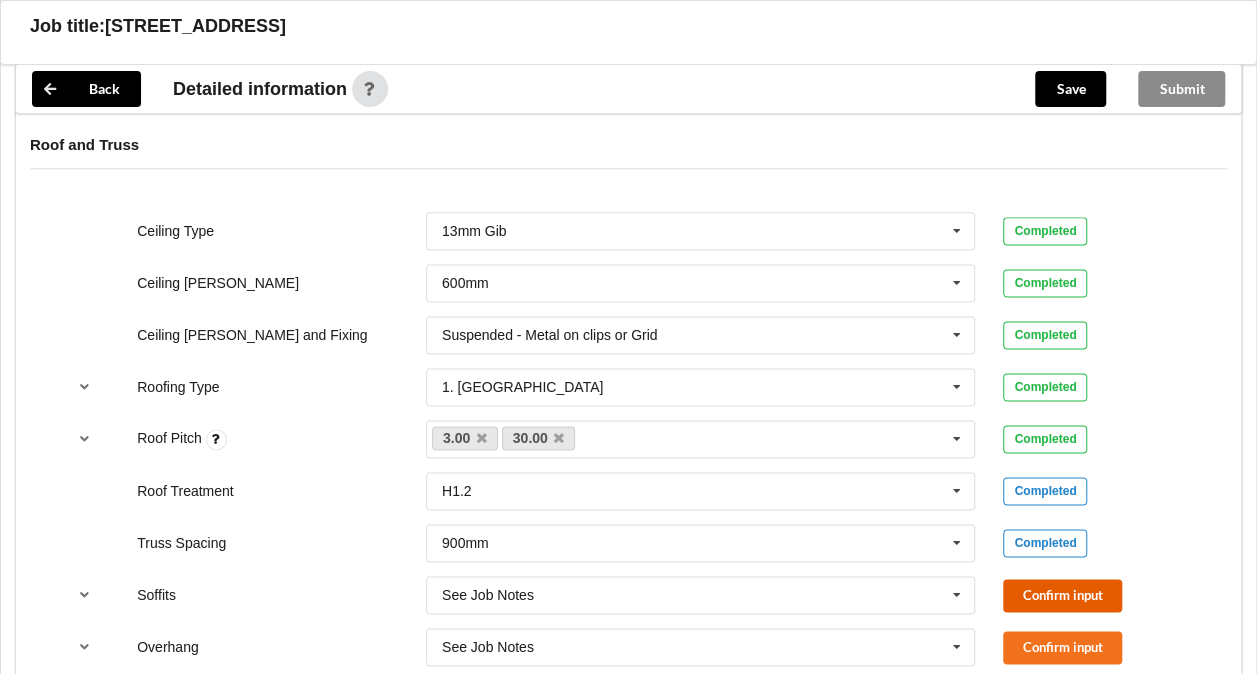 click on "Confirm input" at bounding box center (1062, 595) 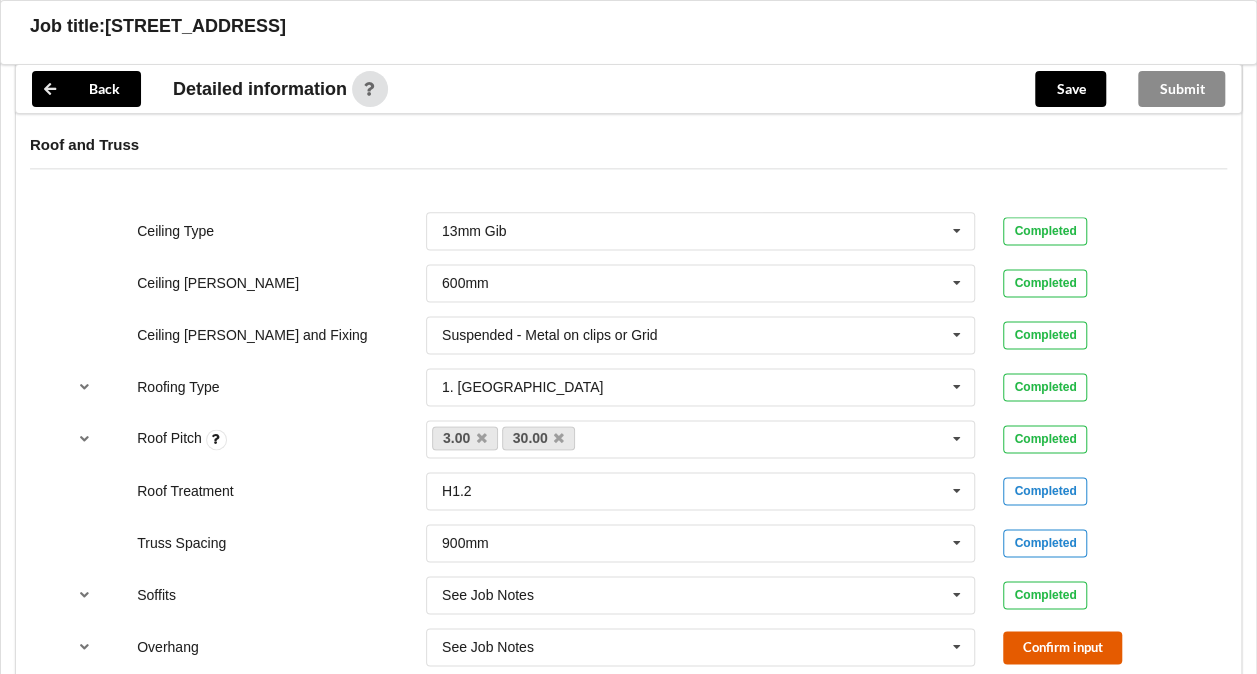 click on "Confirm input" at bounding box center (1062, 647) 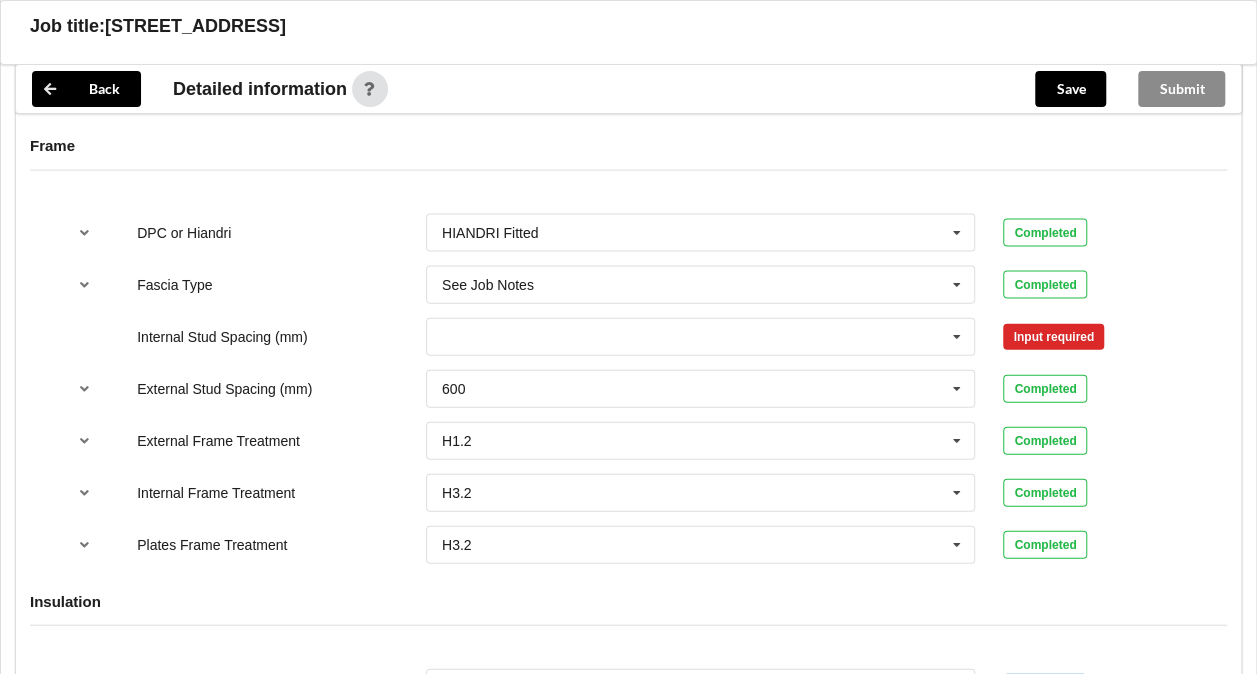scroll, scrollTop: 2024, scrollLeft: 0, axis: vertical 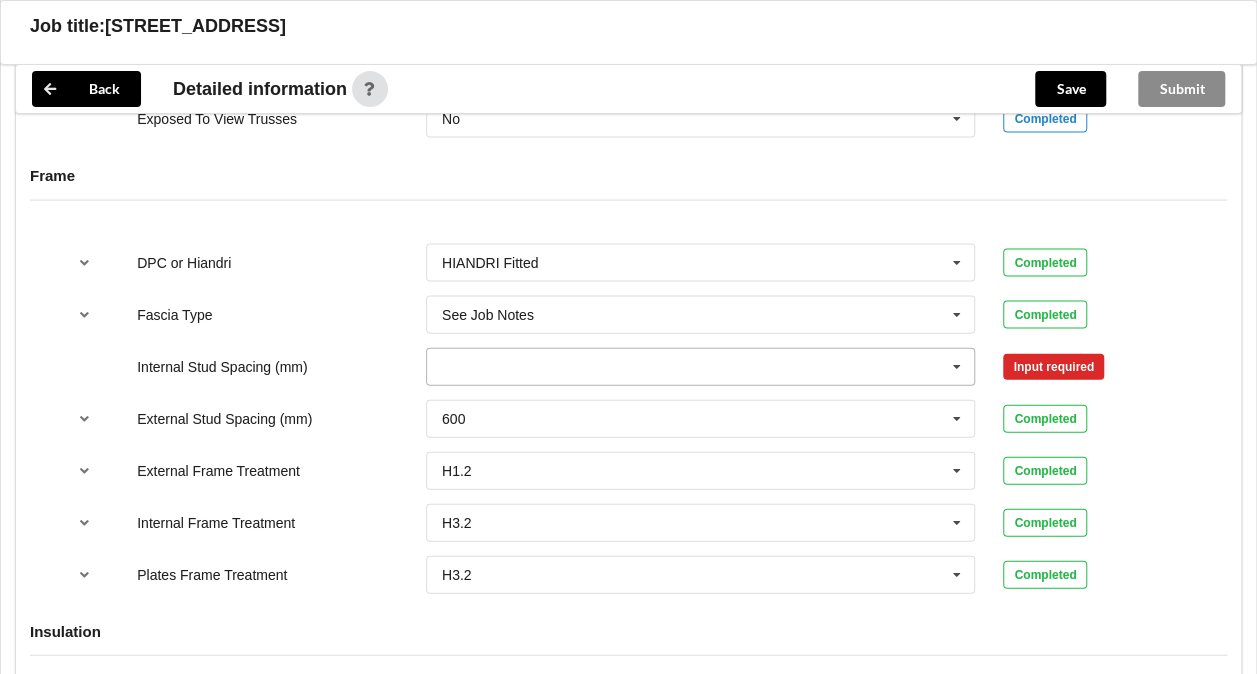 click at bounding box center (957, 367) 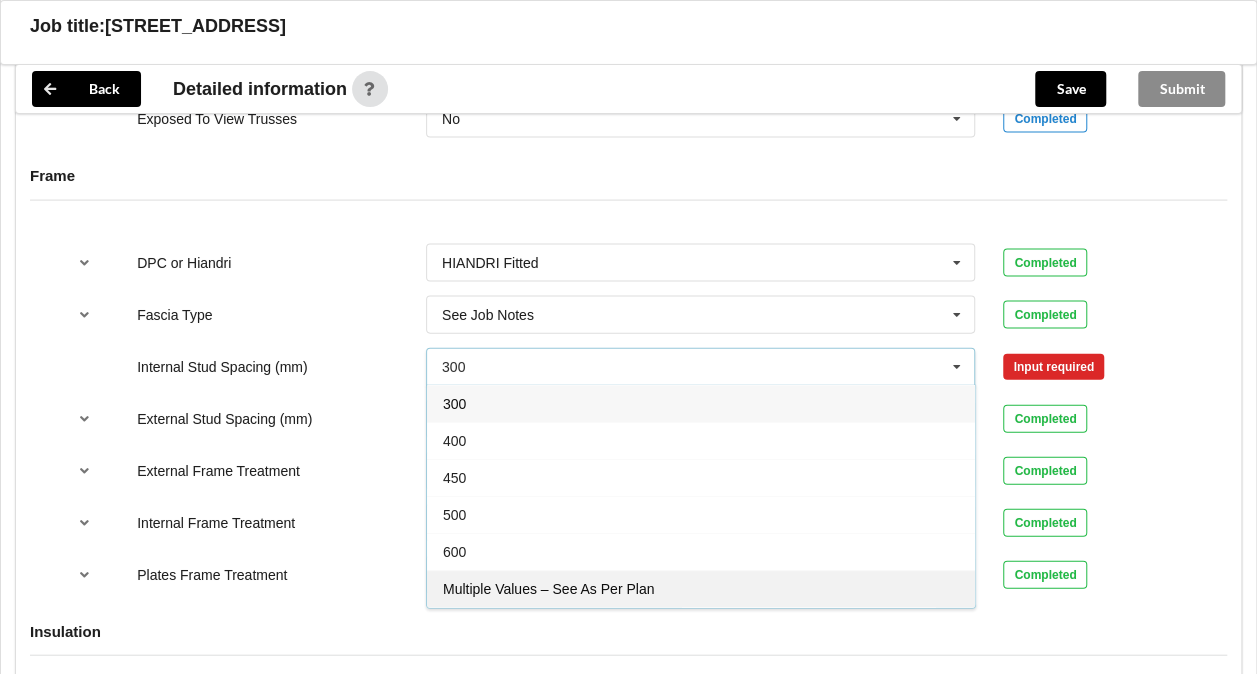click on "Multiple Values – See As Per Plan" at bounding box center (701, 588) 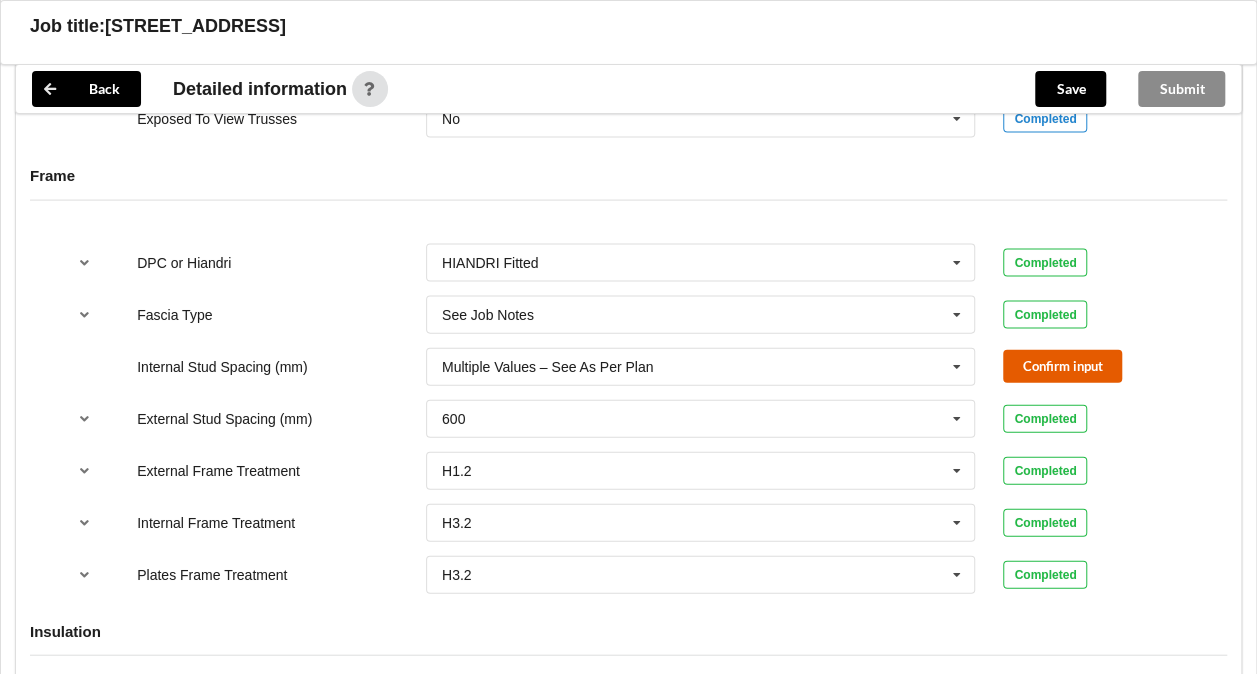 click on "Confirm input" at bounding box center [1062, 366] 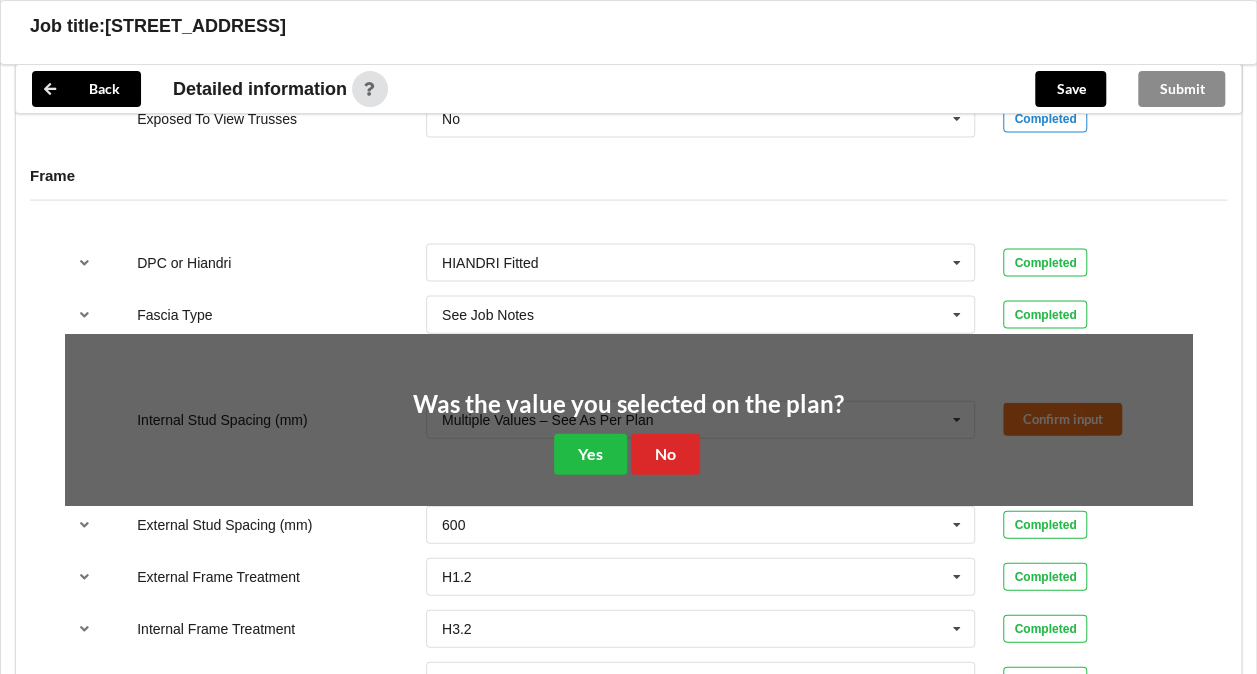 click on "Was the value you selected on the plan? Yes No" at bounding box center [628, 433] 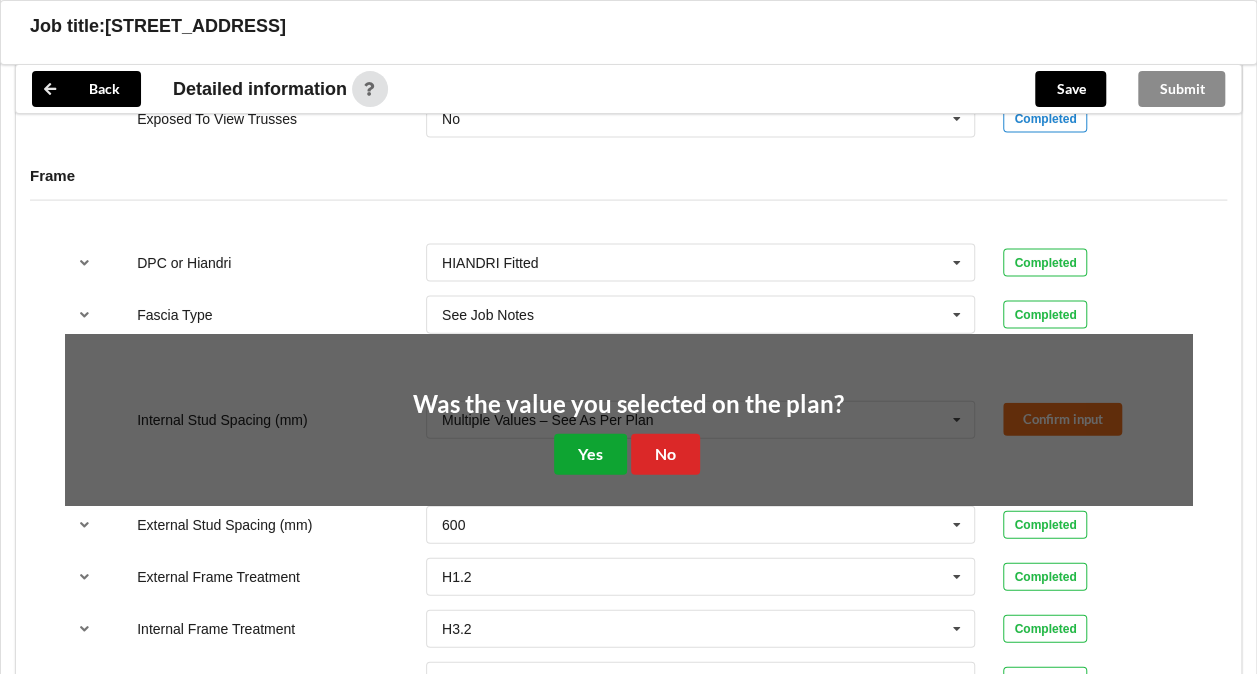 click on "Yes" at bounding box center (590, 454) 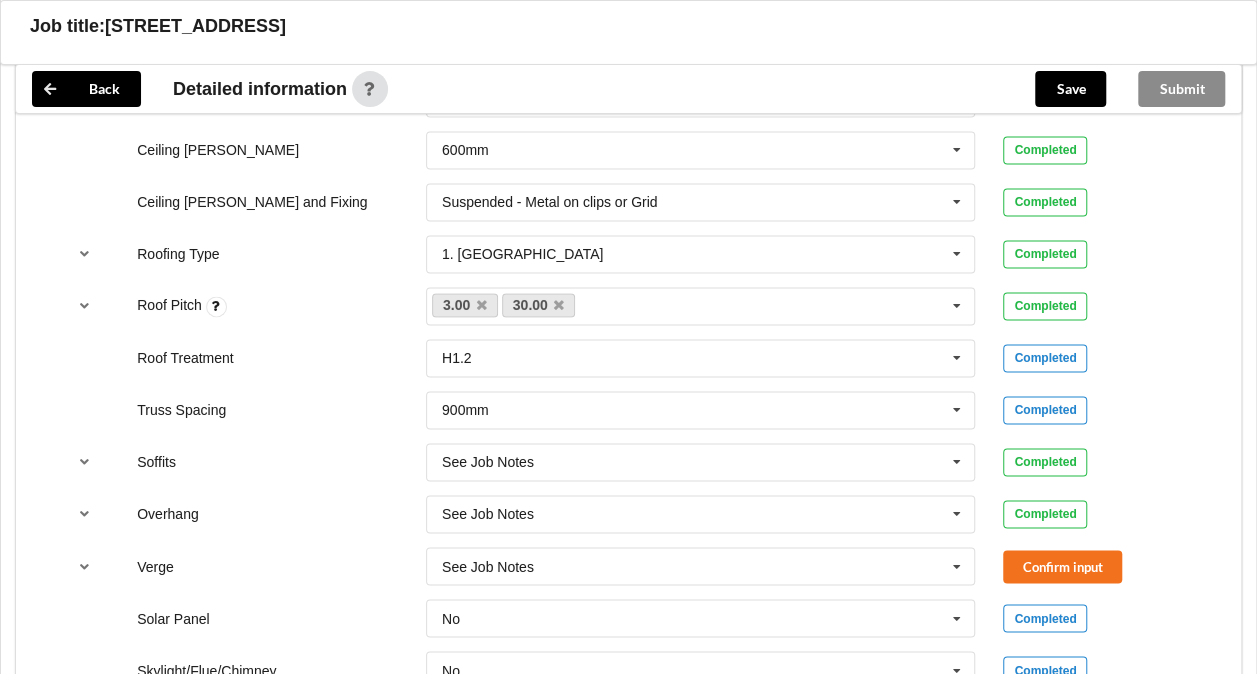 scroll, scrollTop: 1328, scrollLeft: 0, axis: vertical 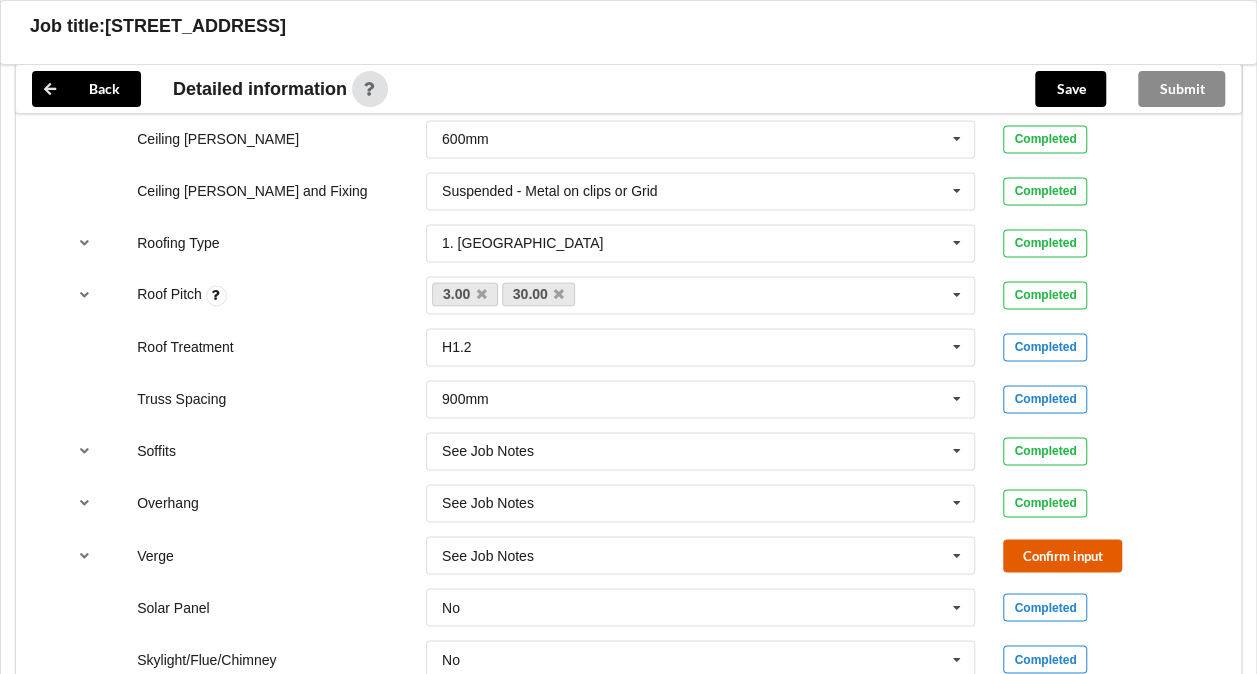 click on "Confirm input" at bounding box center [1062, 555] 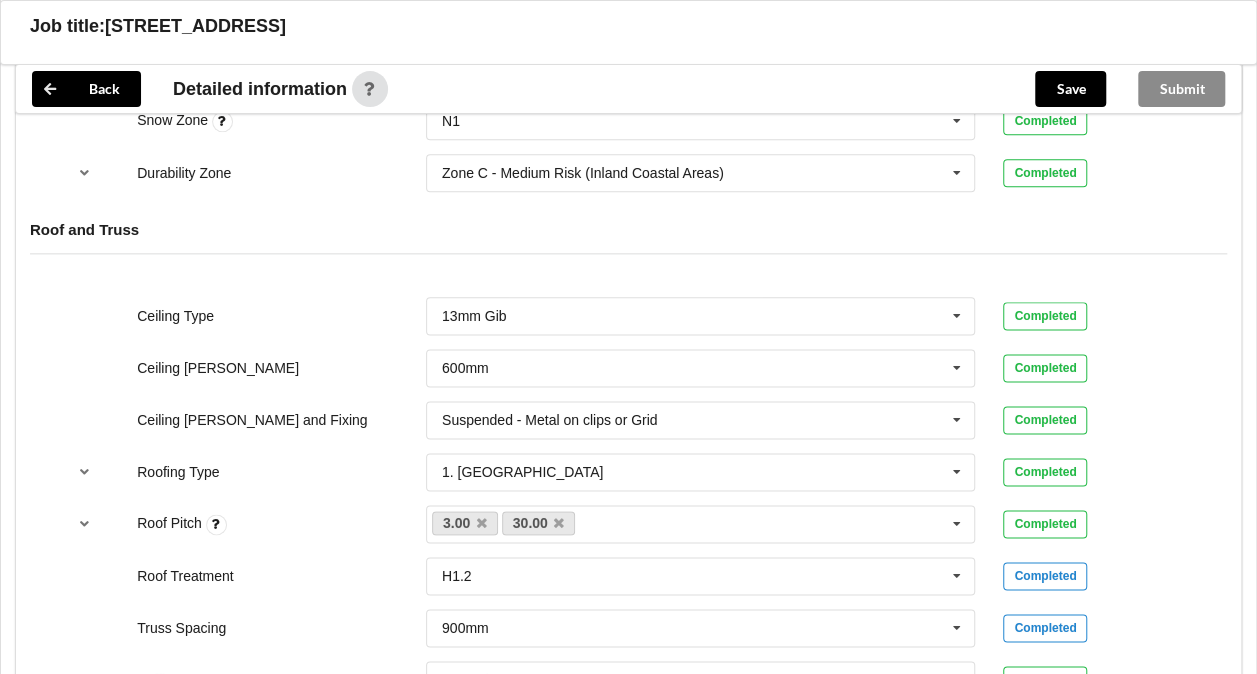 scroll, scrollTop: 1078, scrollLeft: 0, axis: vertical 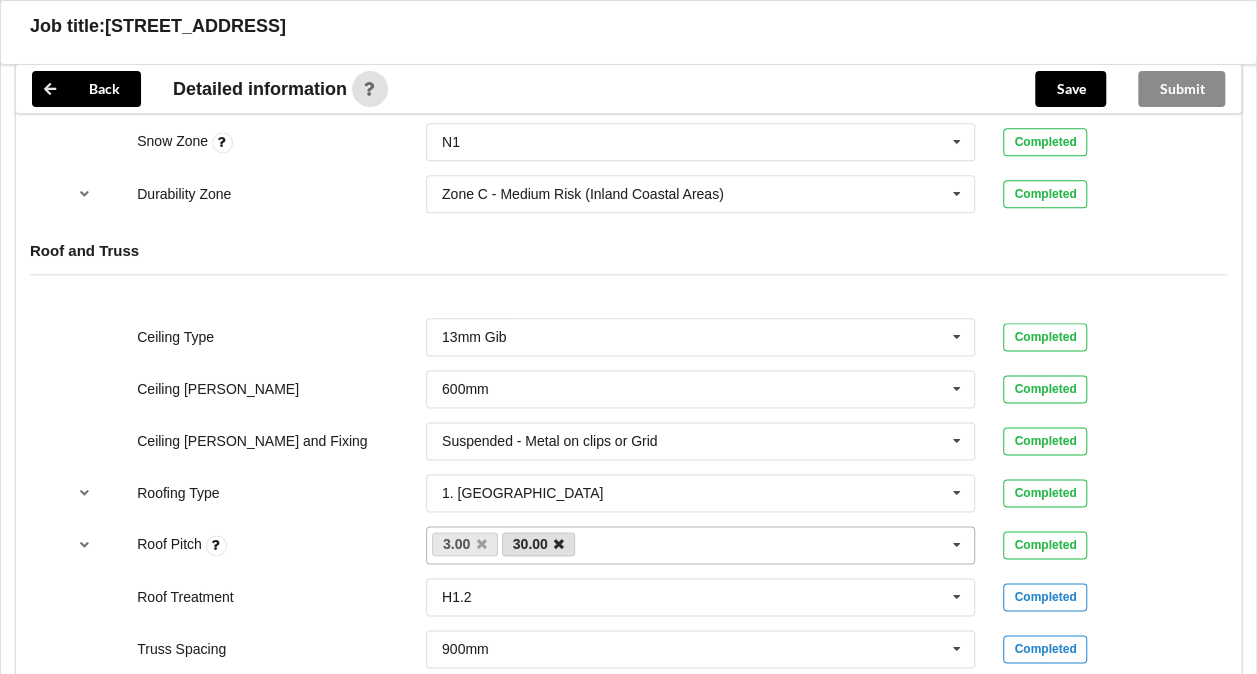 click at bounding box center (559, 544) 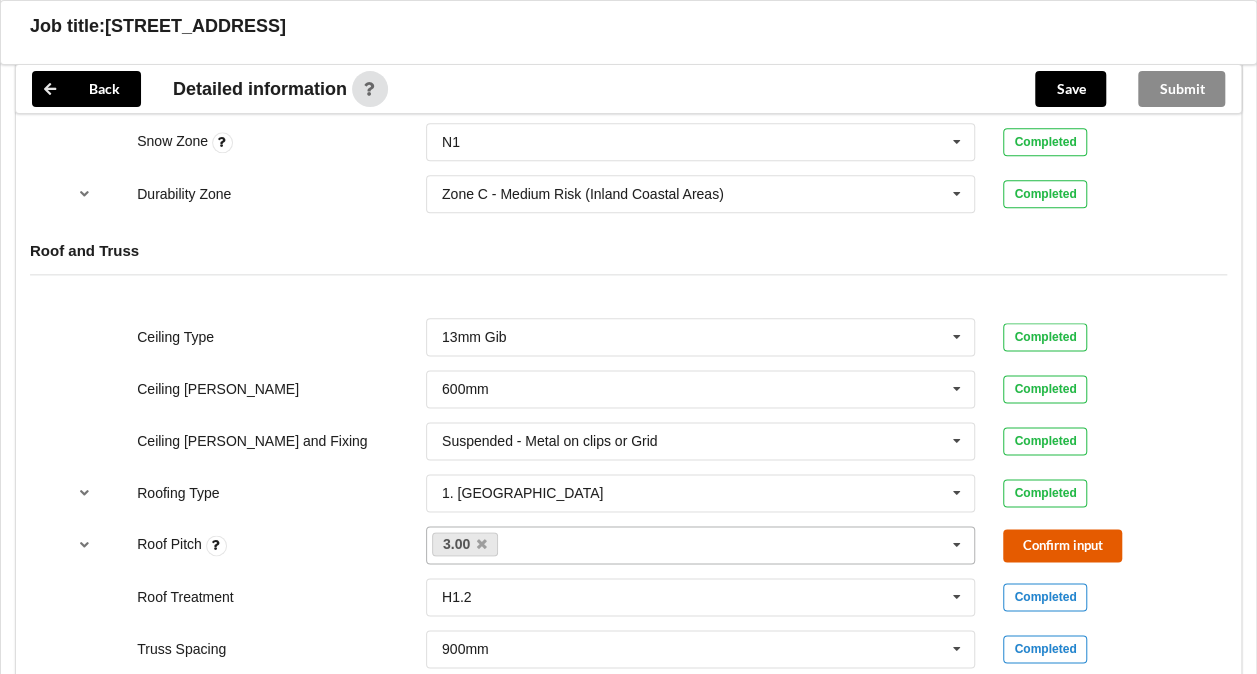 click on "Confirm input" at bounding box center (1062, 545) 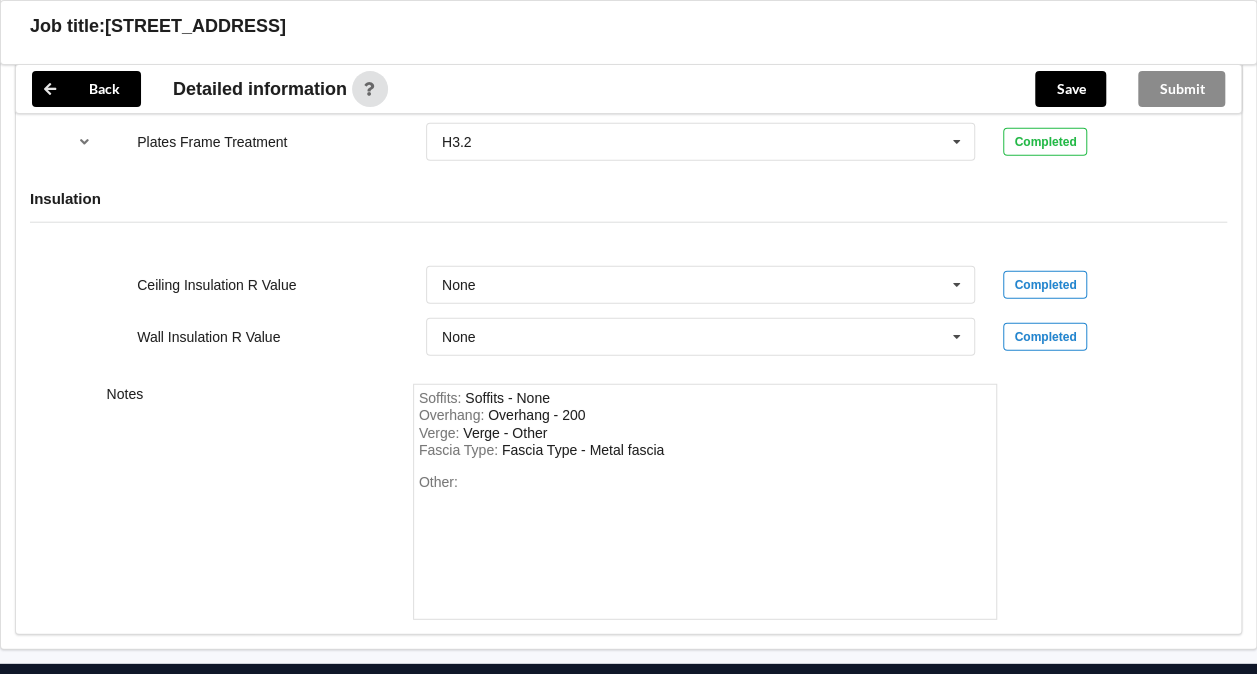 scroll, scrollTop: 2539, scrollLeft: 0, axis: vertical 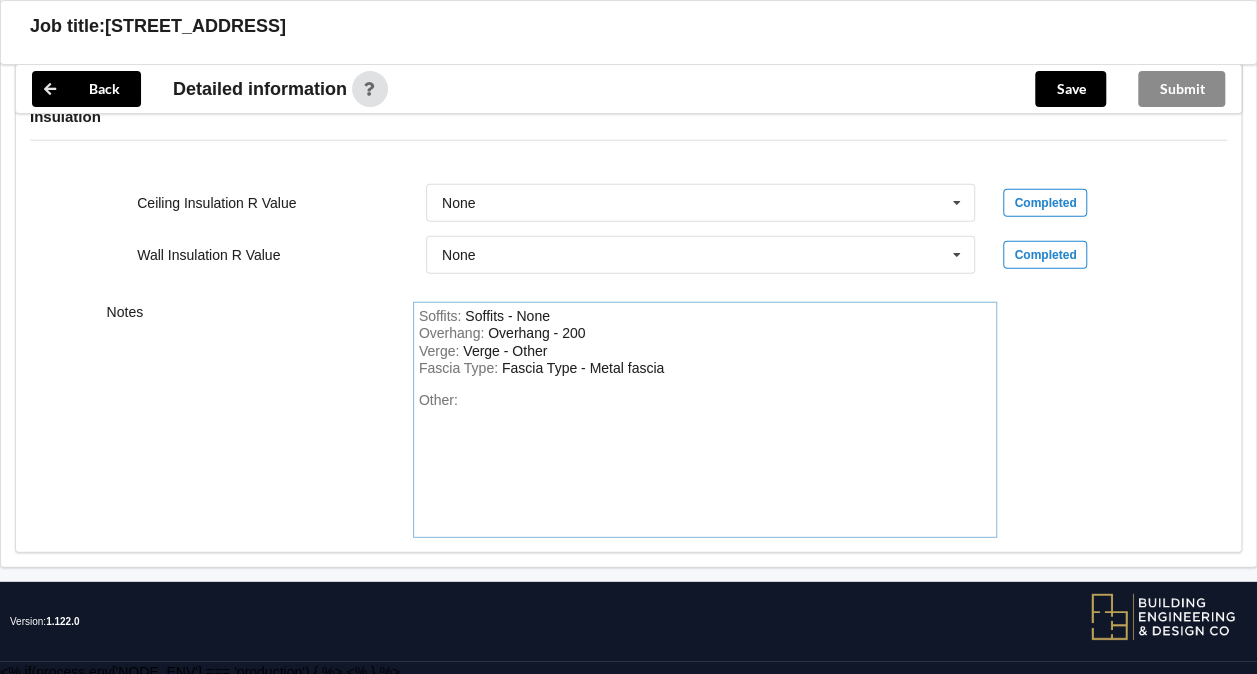click on "Fascia Type :   Fascia Type - Metal fascia" at bounding box center [705, 369] 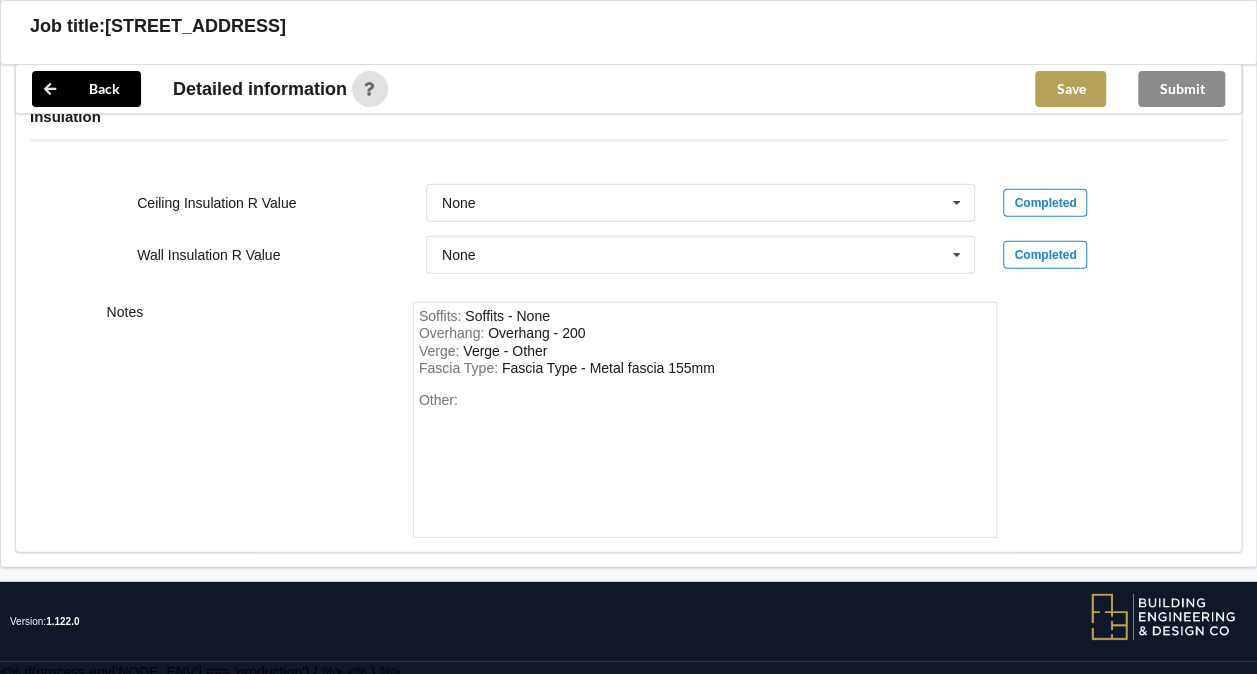 click on "Save" at bounding box center (1070, 89) 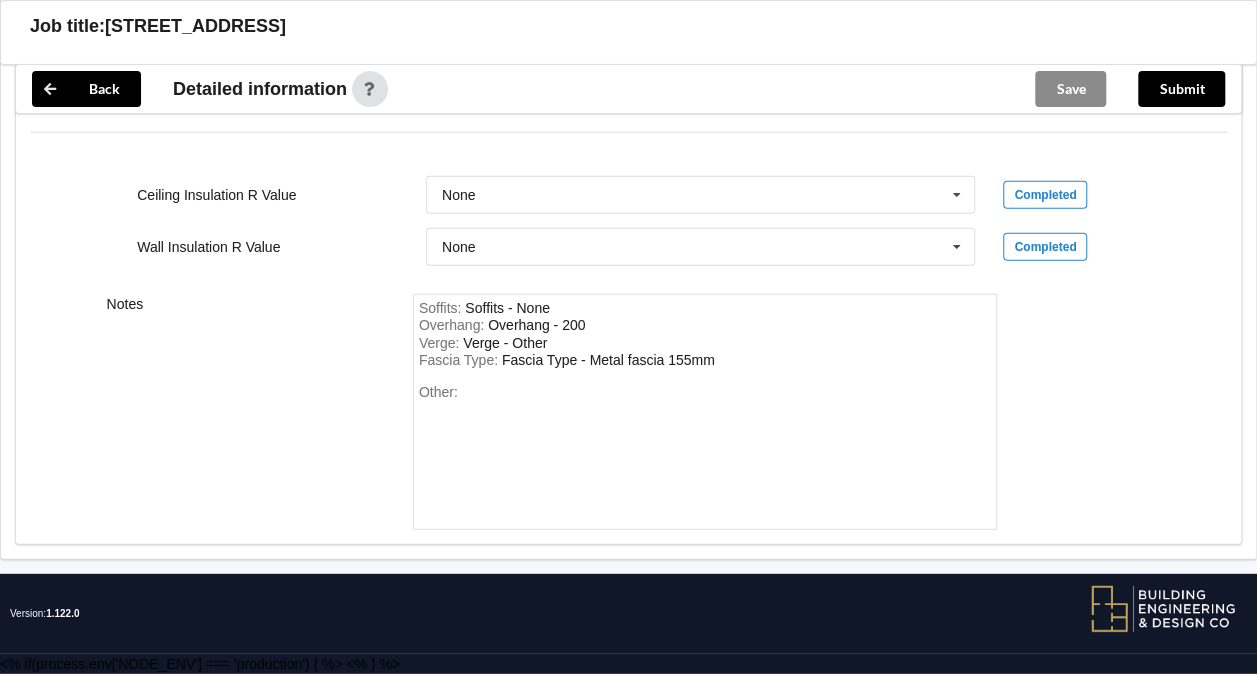 scroll, scrollTop: 2448, scrollLeft: 0, axis: vertical 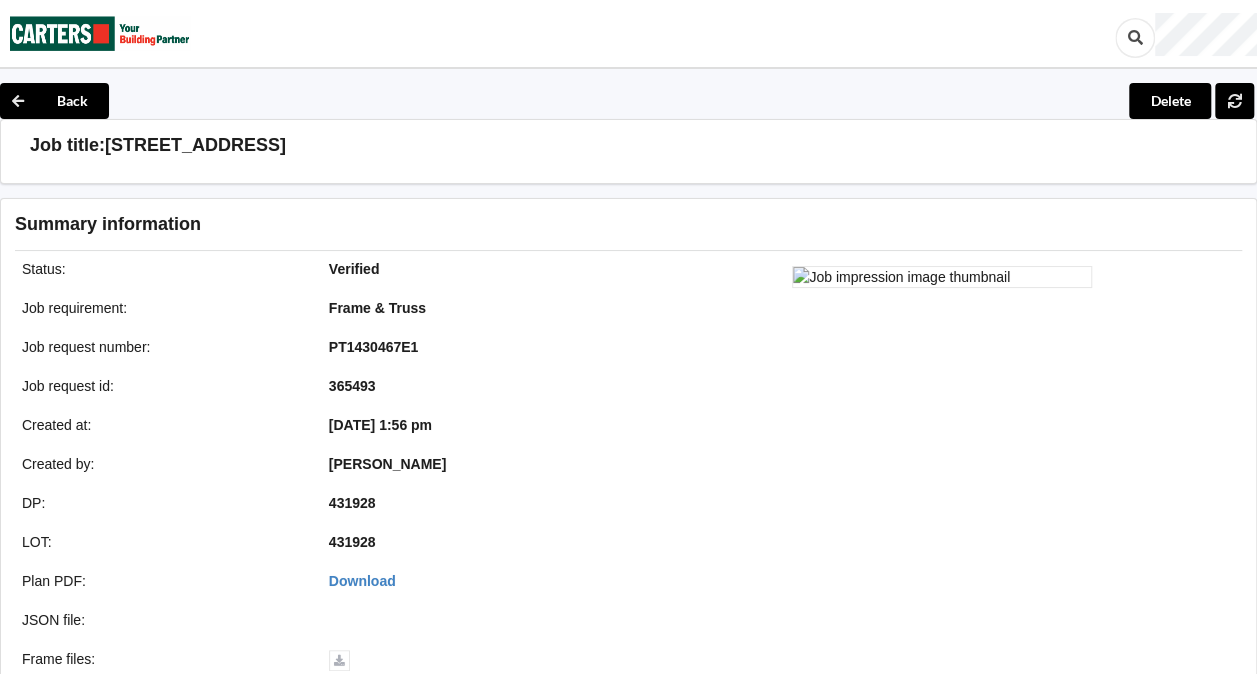 click on "PT1430467E1" at bounding box center [374, 347] 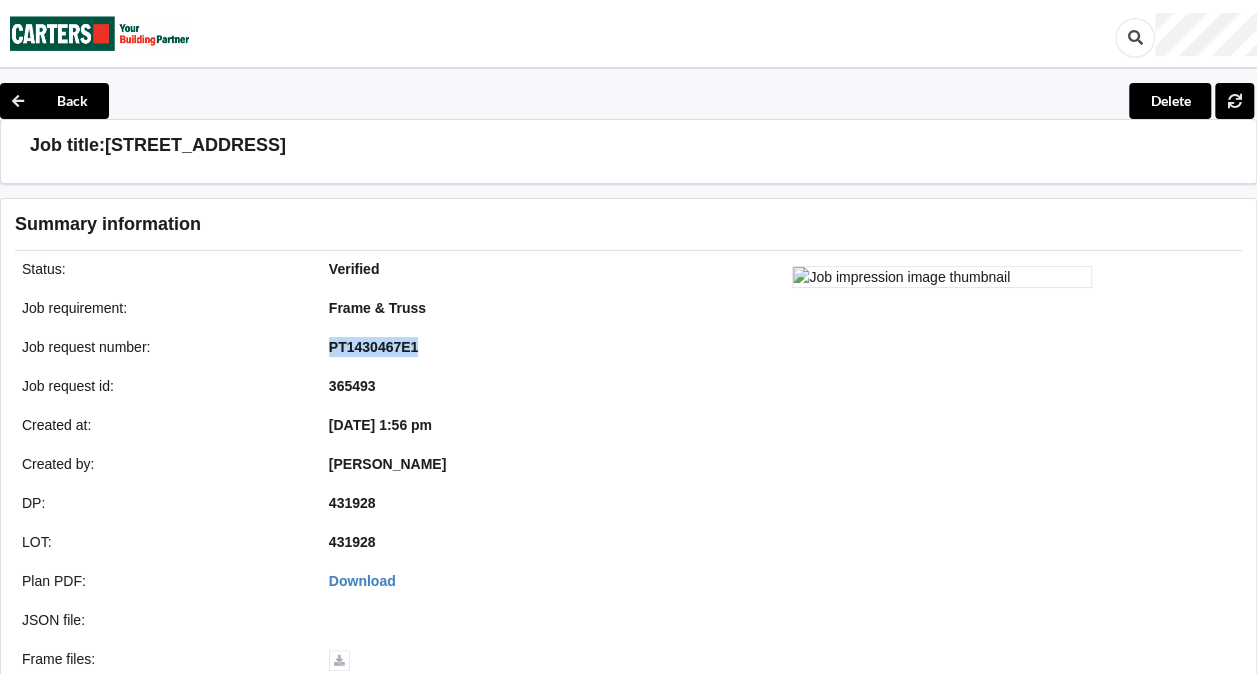 drag, startPoint x: 328, startPoint y: 343, endPoint x: 428, endPoint y: 352, distance: 100.40418 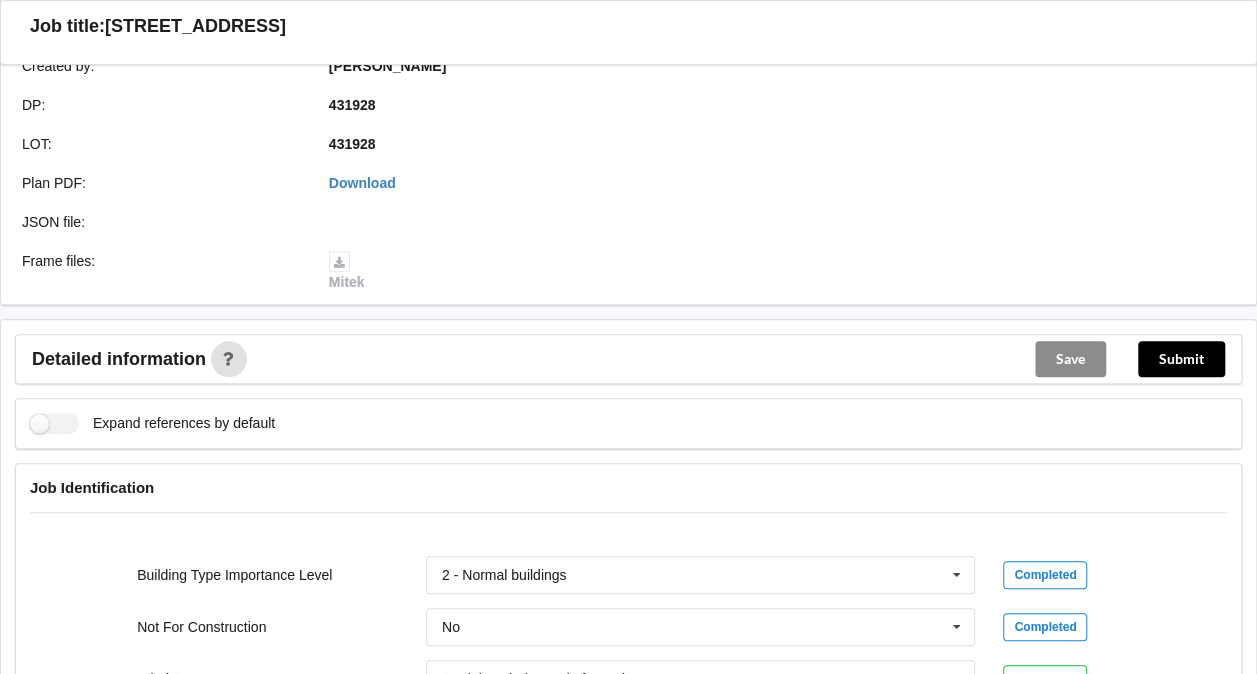 scroll, scrollTop: 404, scrollLeft: 0, axis: vertical 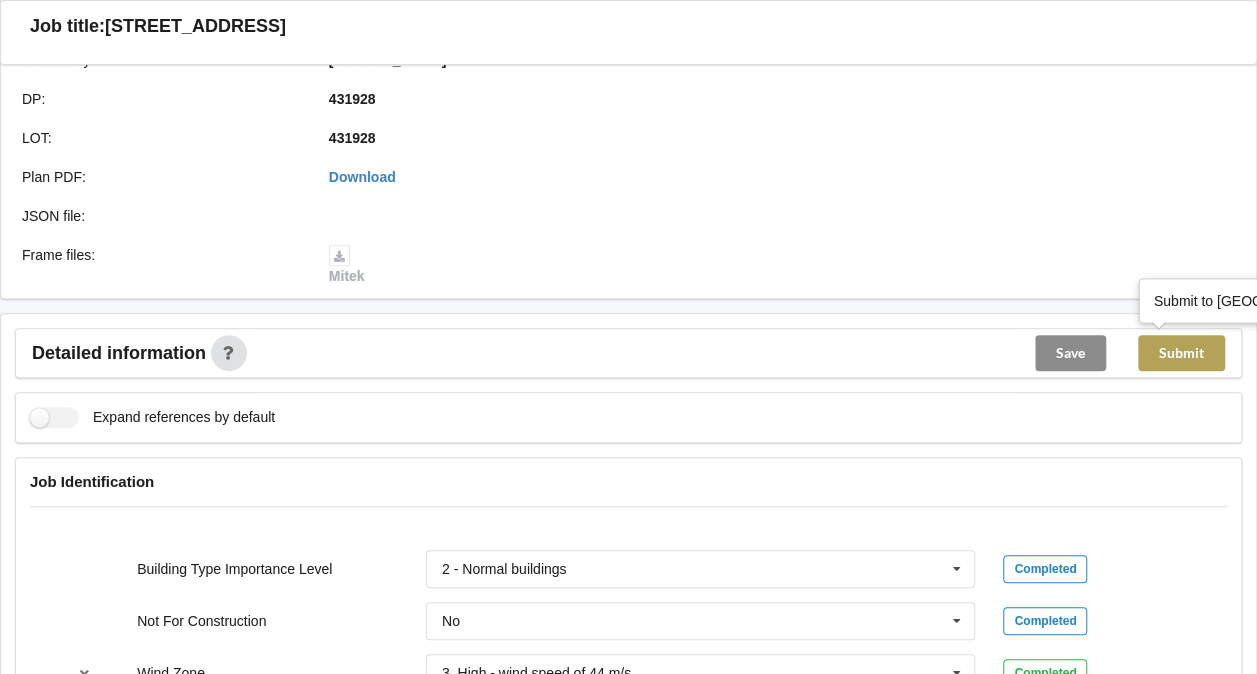 click on "Submit" at bounding box center [1181, 353] 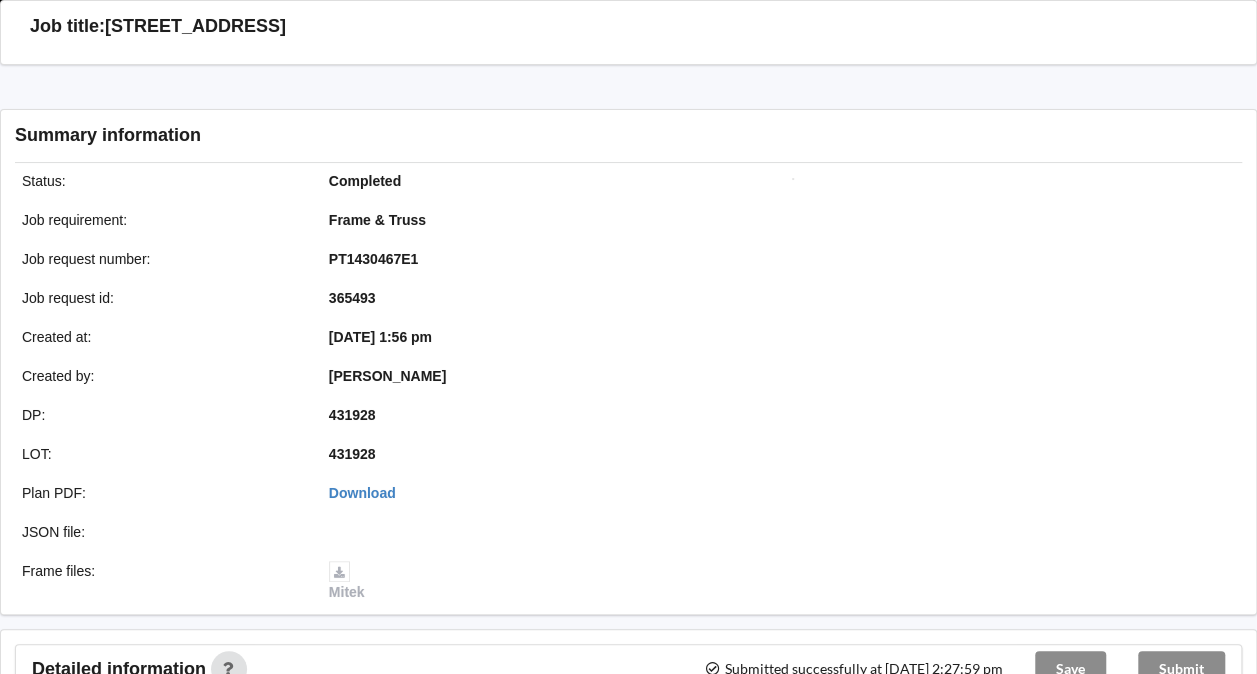 scroll, scrollTop: 404, scrollLeft: 0, axis: vertical 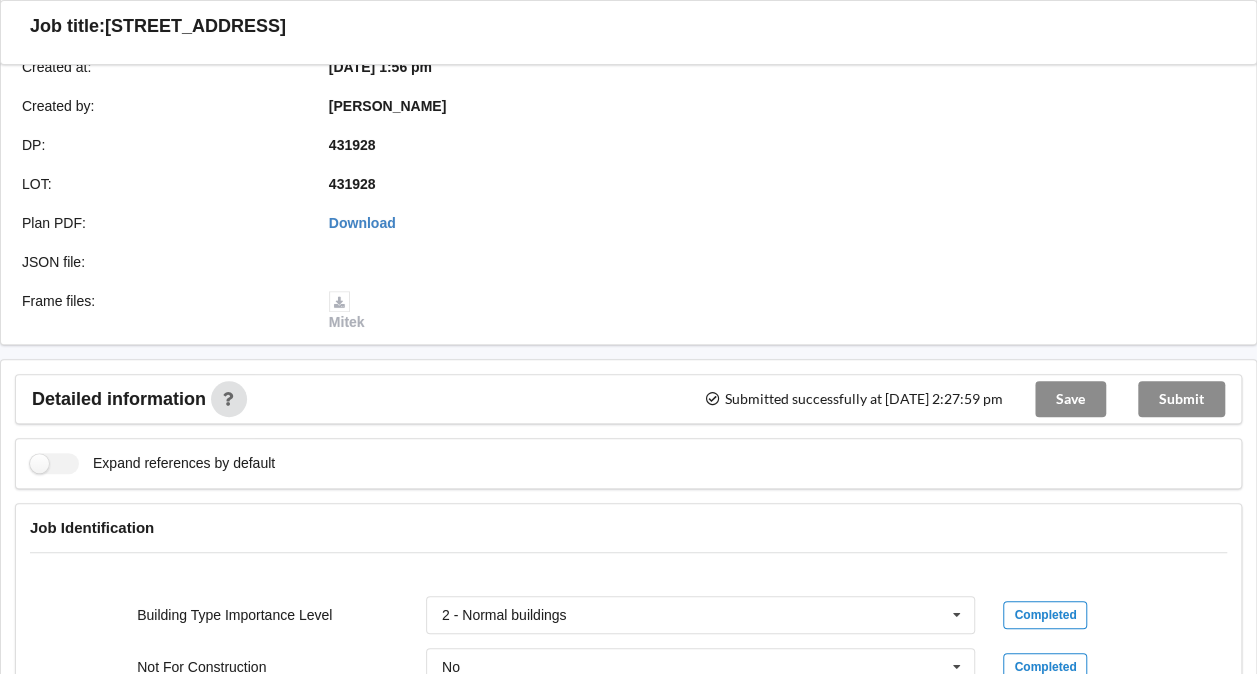click on "Submit" at bounding box center [1181, 399] 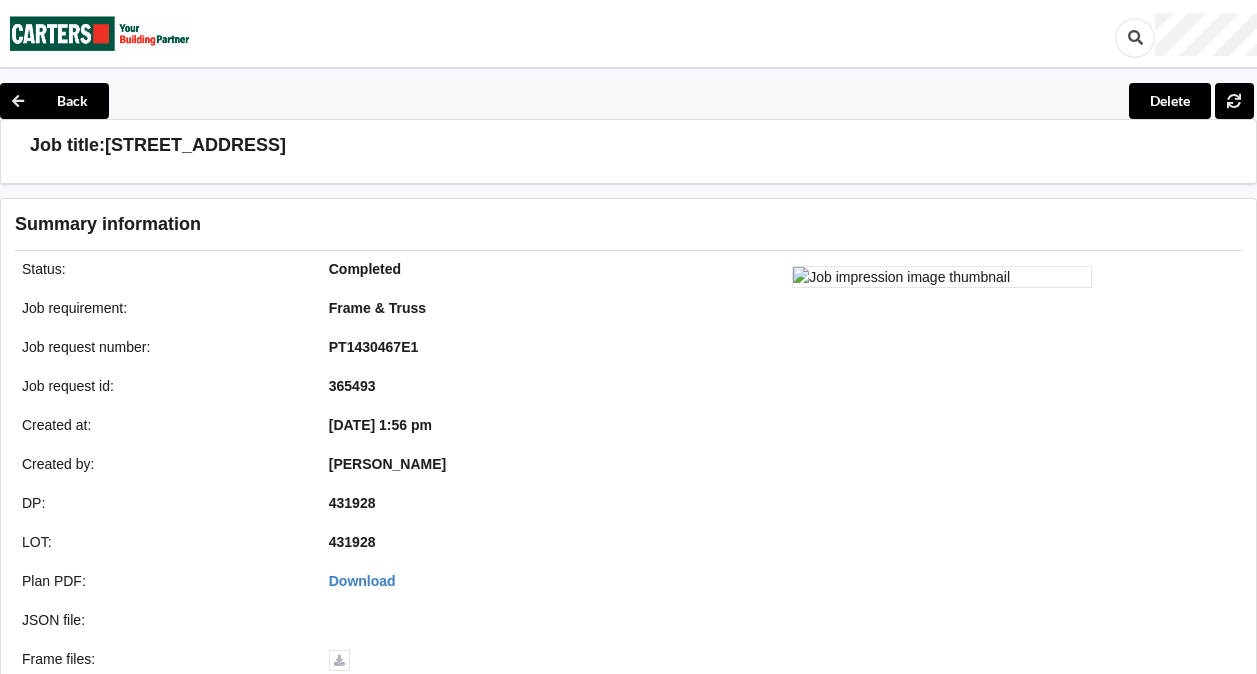 scroll, scrollTop: 0, scrollLeft: 0, axis: both 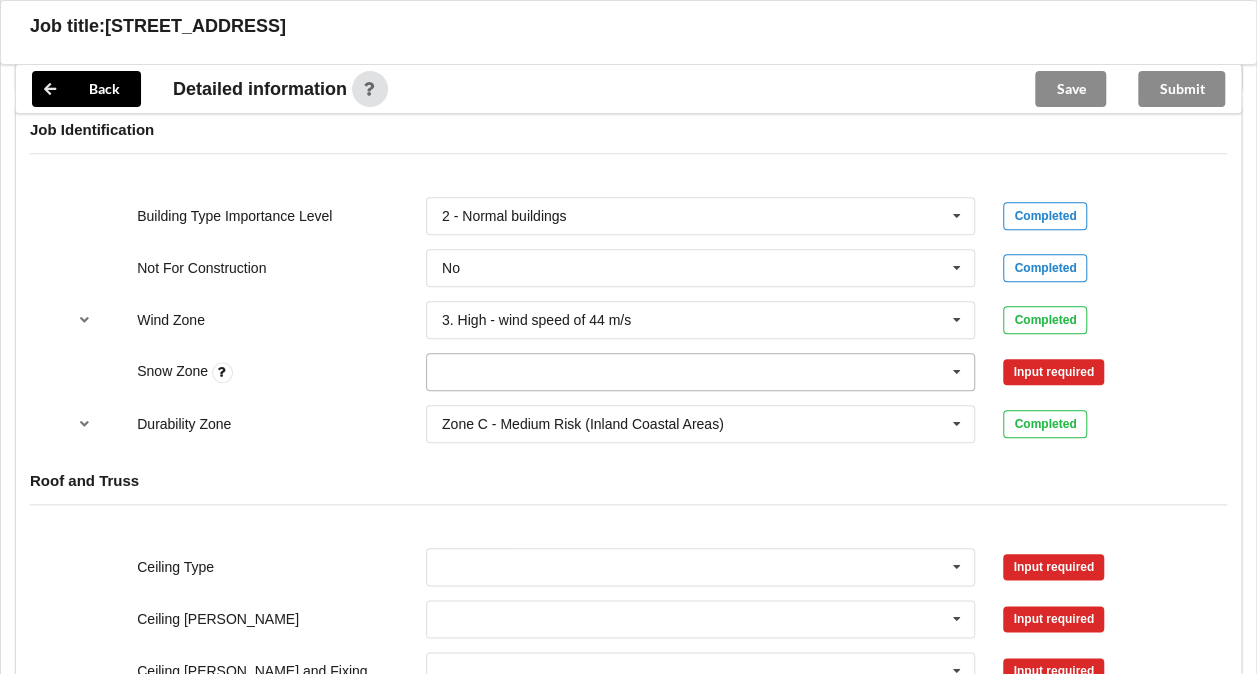 click at bounding box center [702, 372] 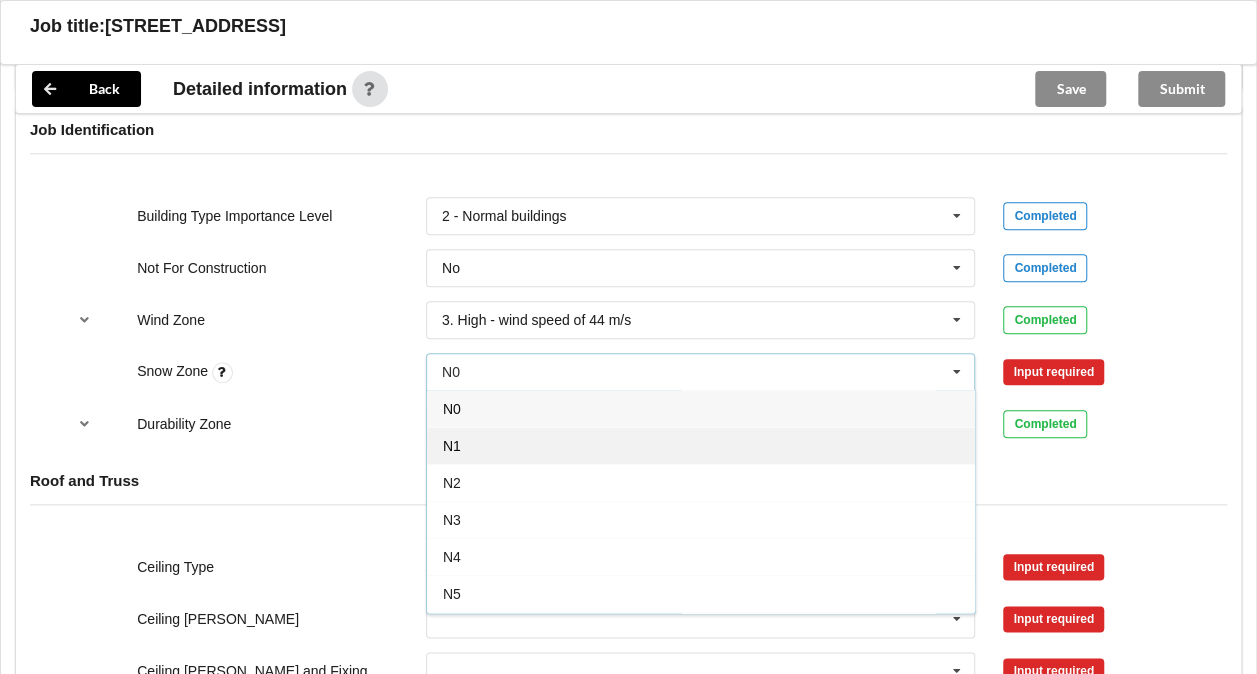 click on "N1" at bounding box center (701, 445) 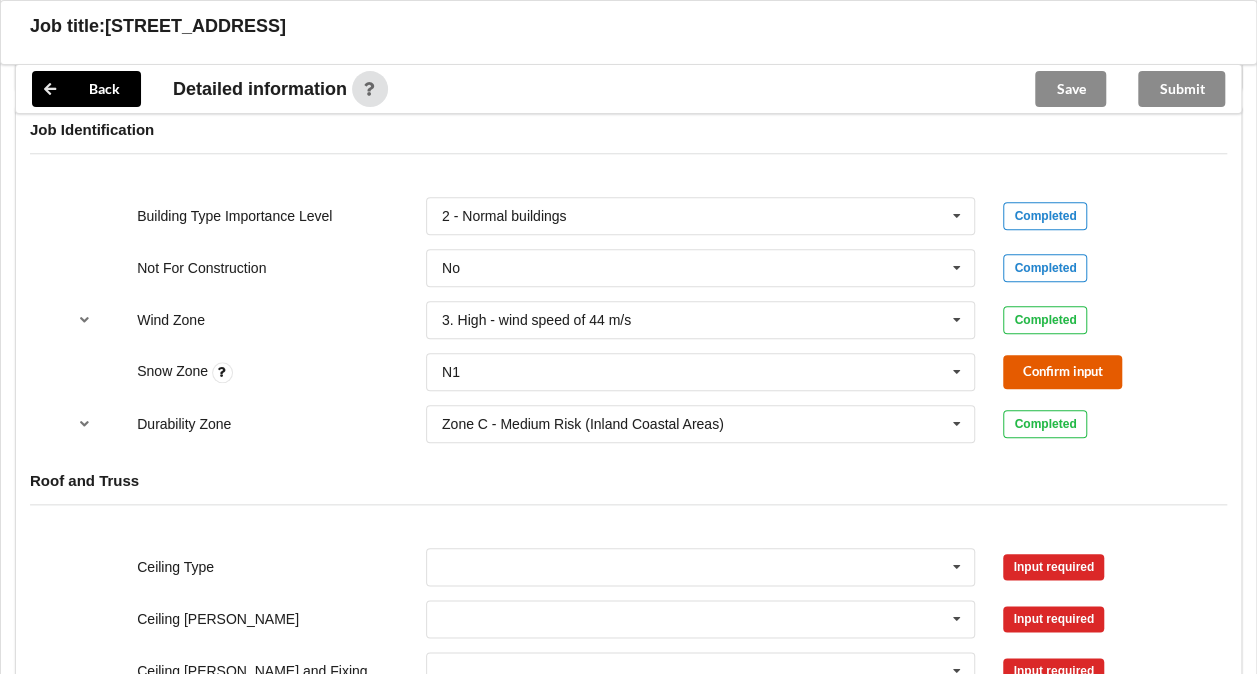 click on "Confirm input" at bounding box center [1062, 371] 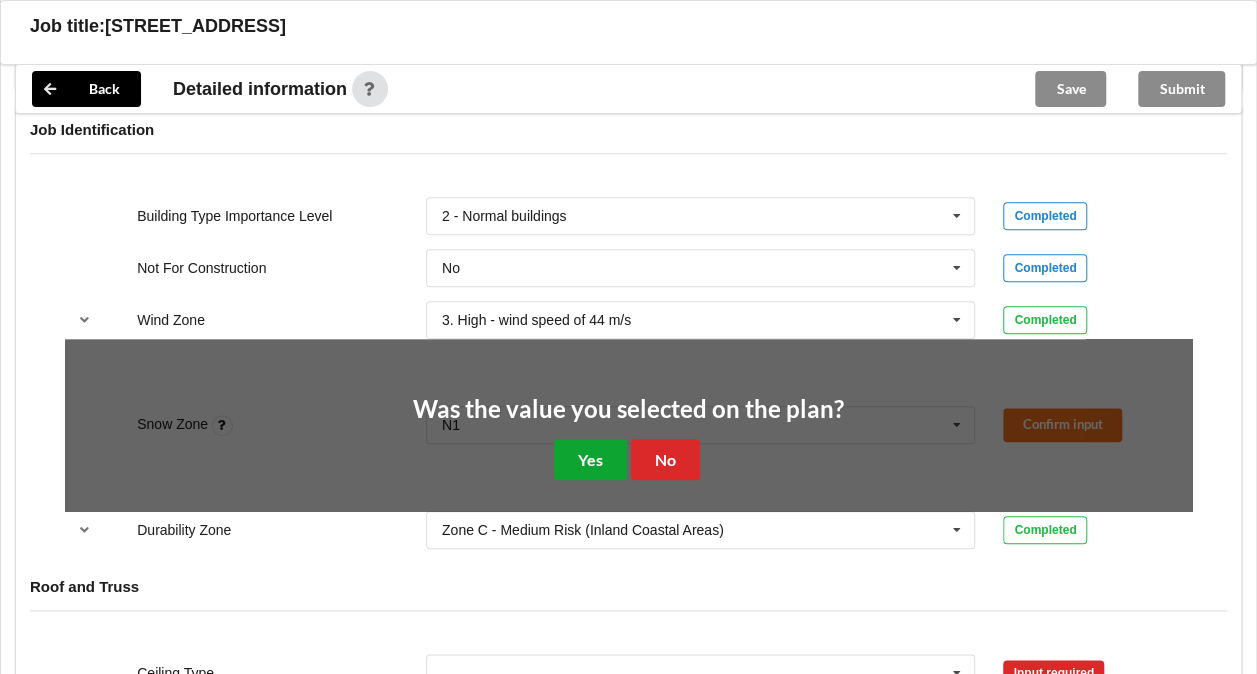 click on "Yes" at bounding box center (590, 459) 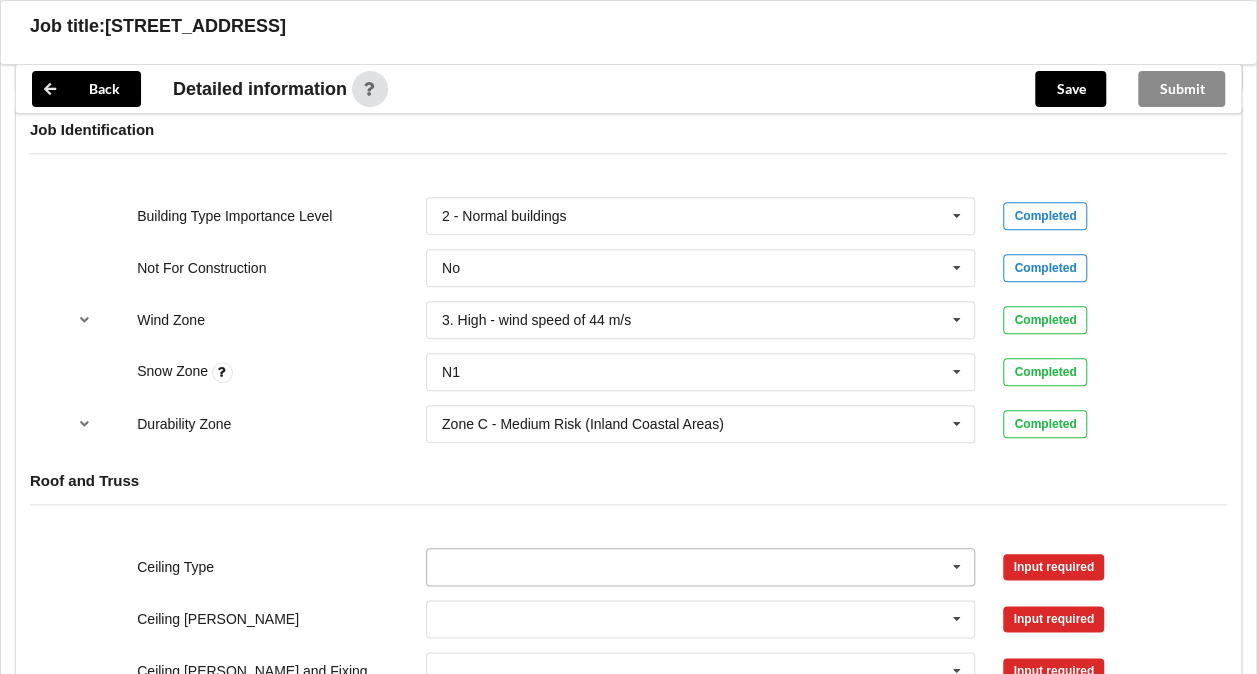 click at bounding box center (957, 567) 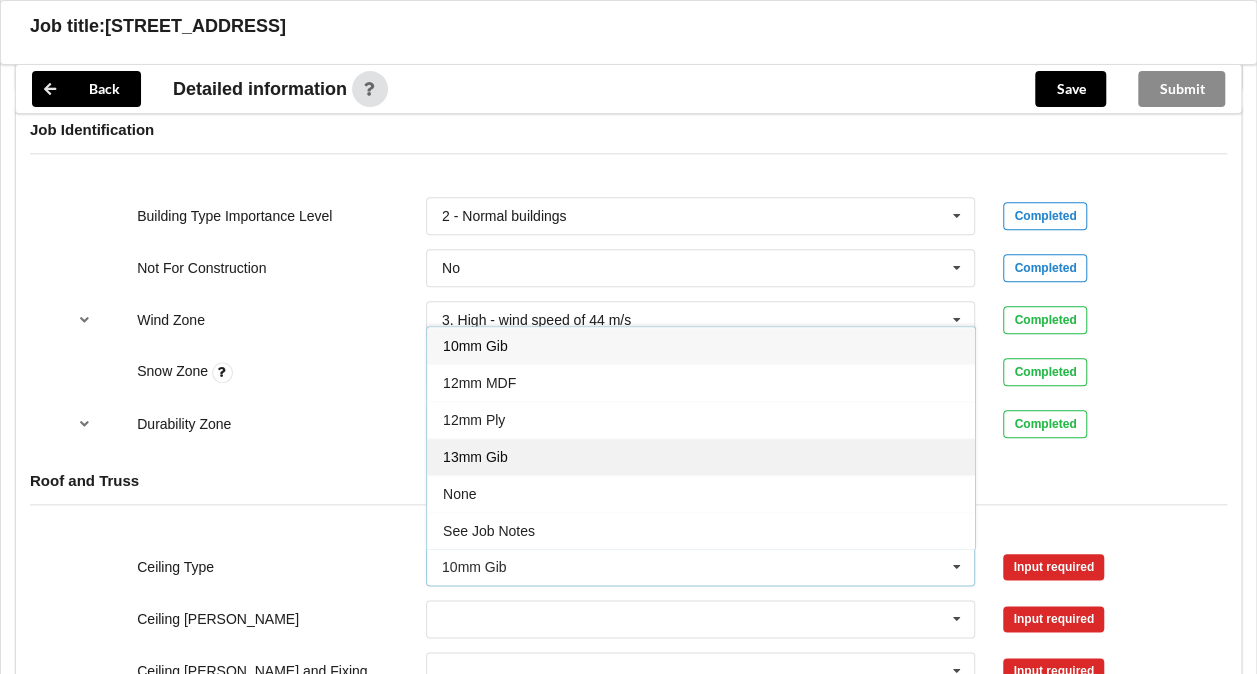 click on "13mm Gib" at bounding box center [475, 457] 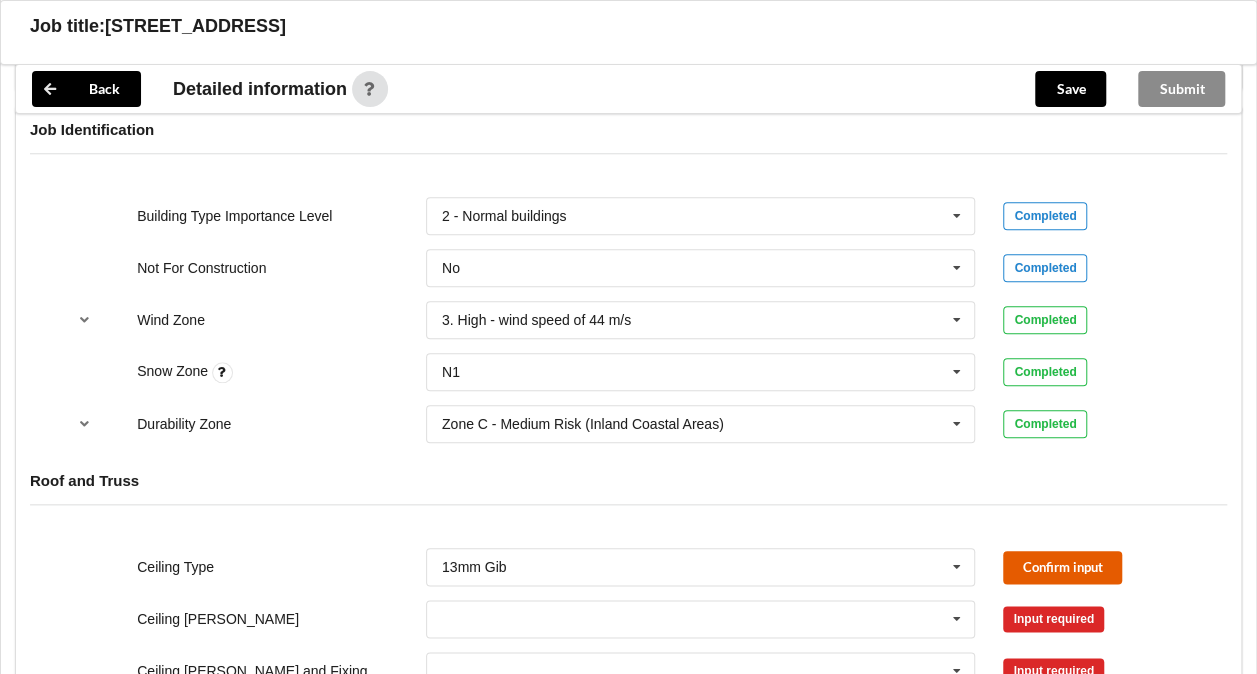 click on "Confirm input" at bounding box center [1062, 567] 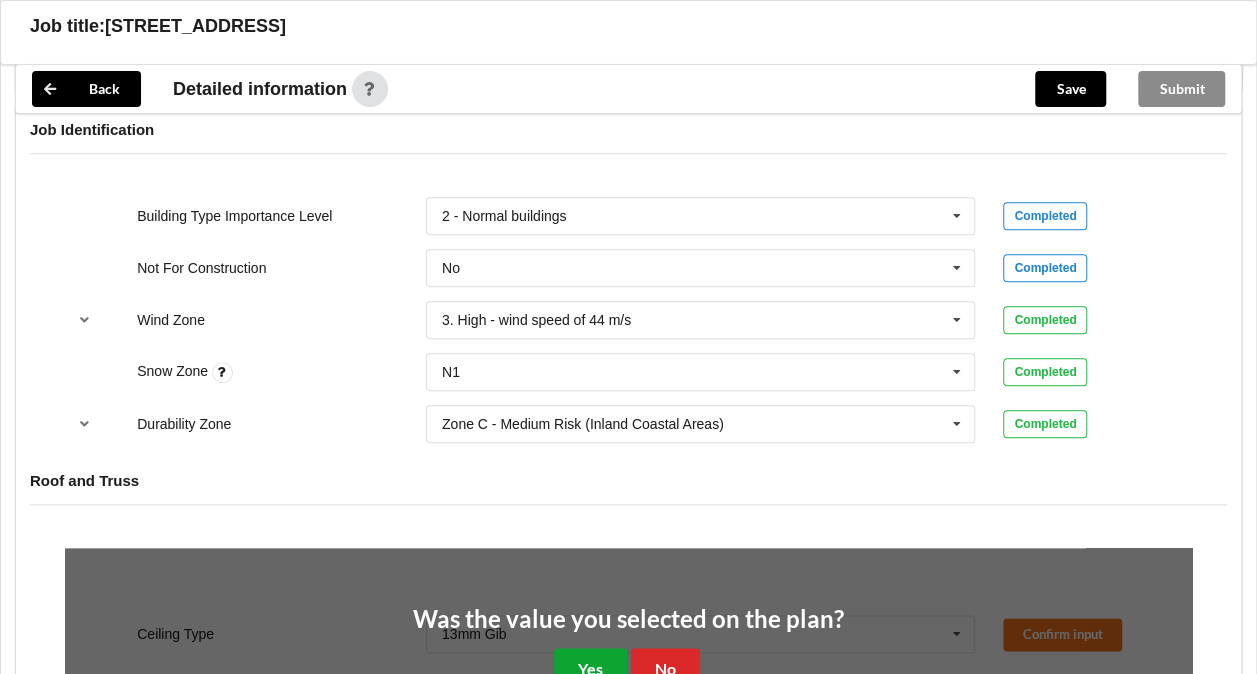 click on "Yes" at bounding box center [590, 668] 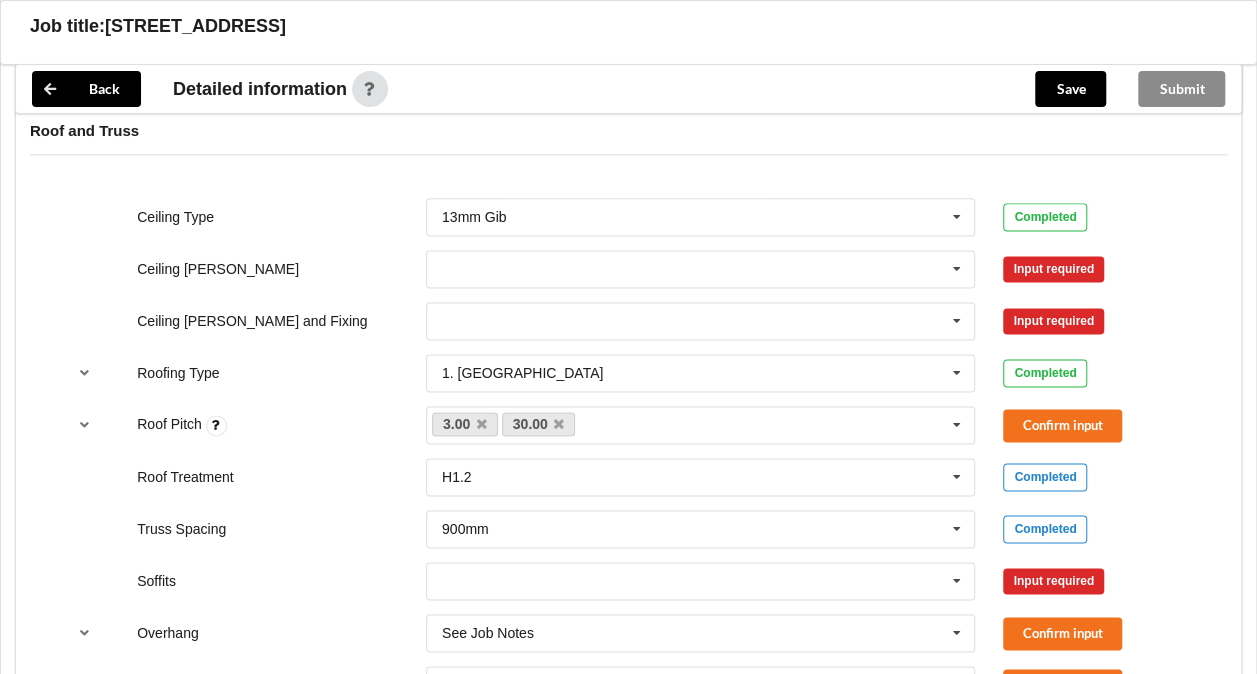 scroll, scrollTop: 1191, scrollLeft: 0, axis: vertical 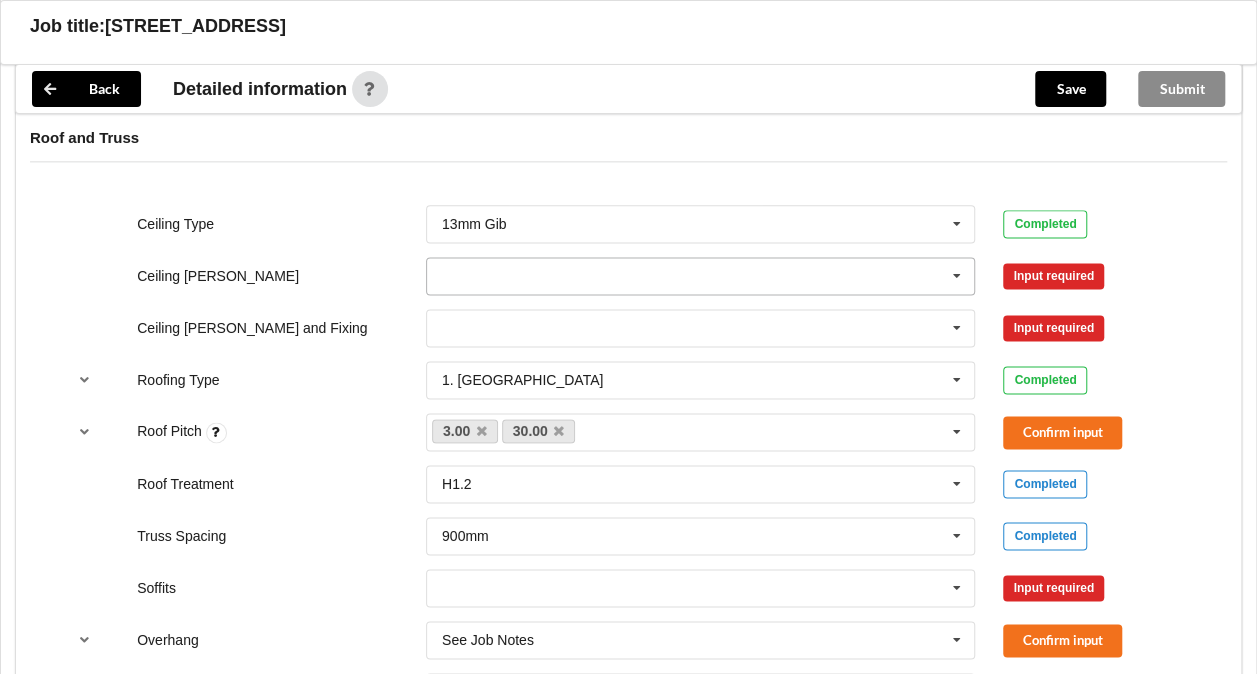 click at bounding box center [702, 276] 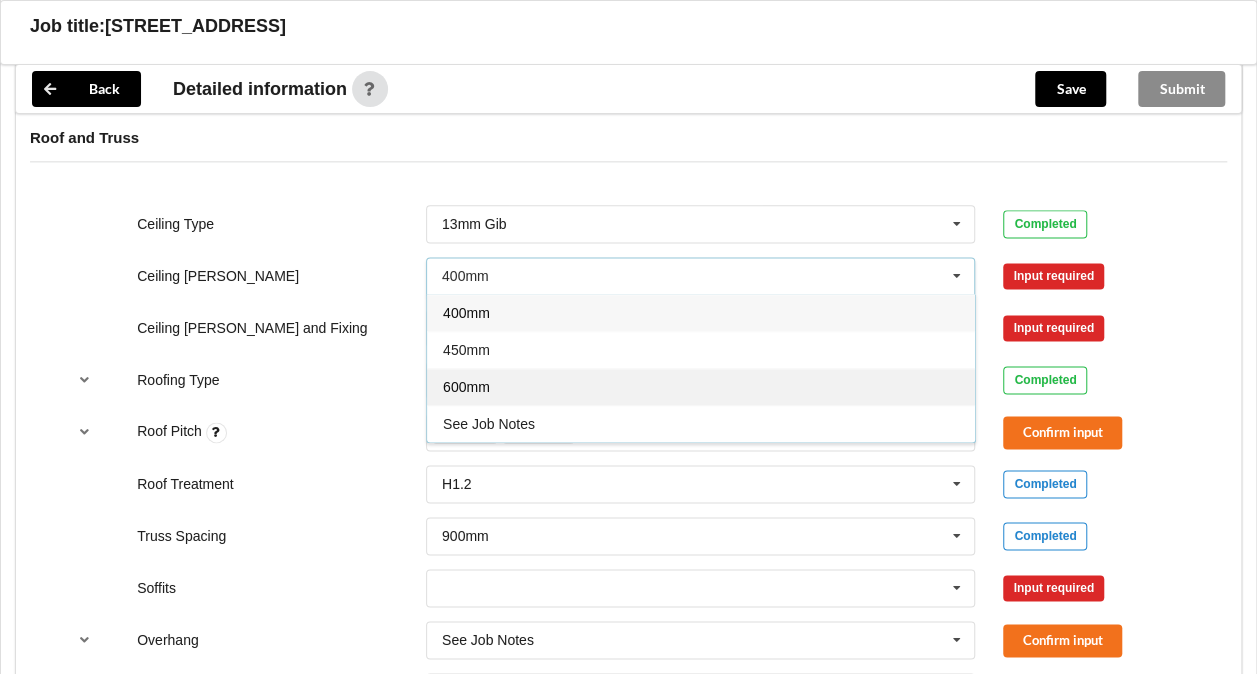 click on "600mm" at bounding box center (701, 386) 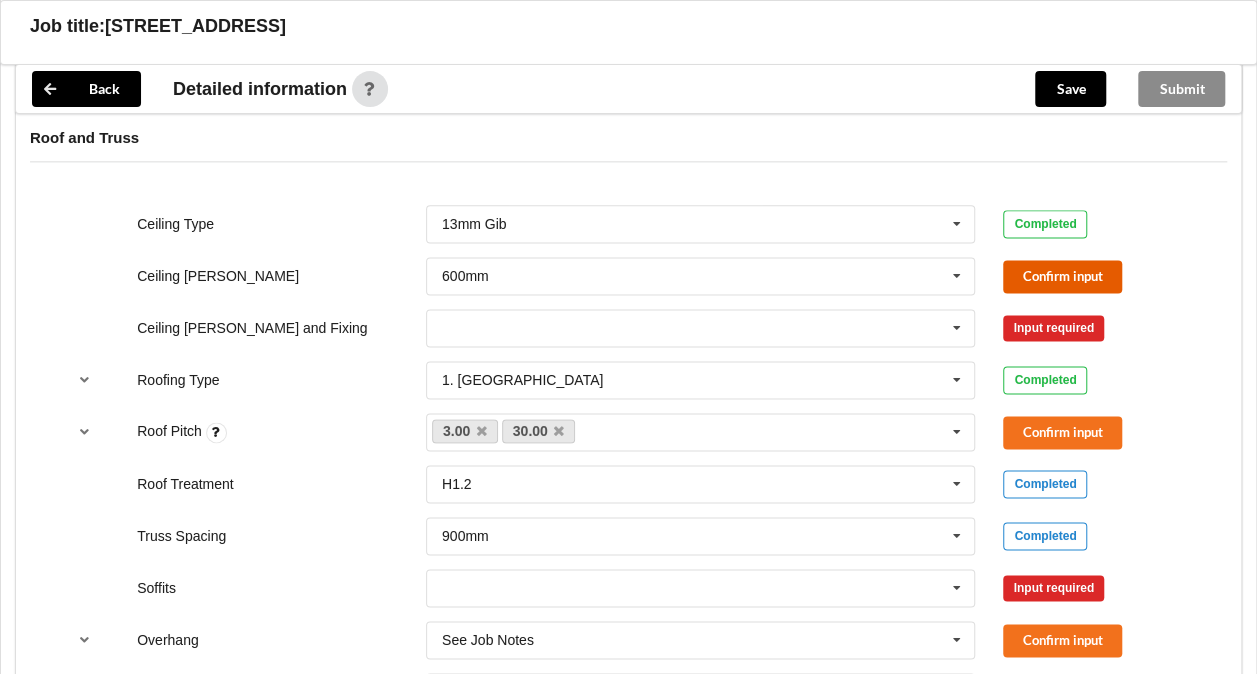 click on "Confirm input" at bounding box center (1062, 276) 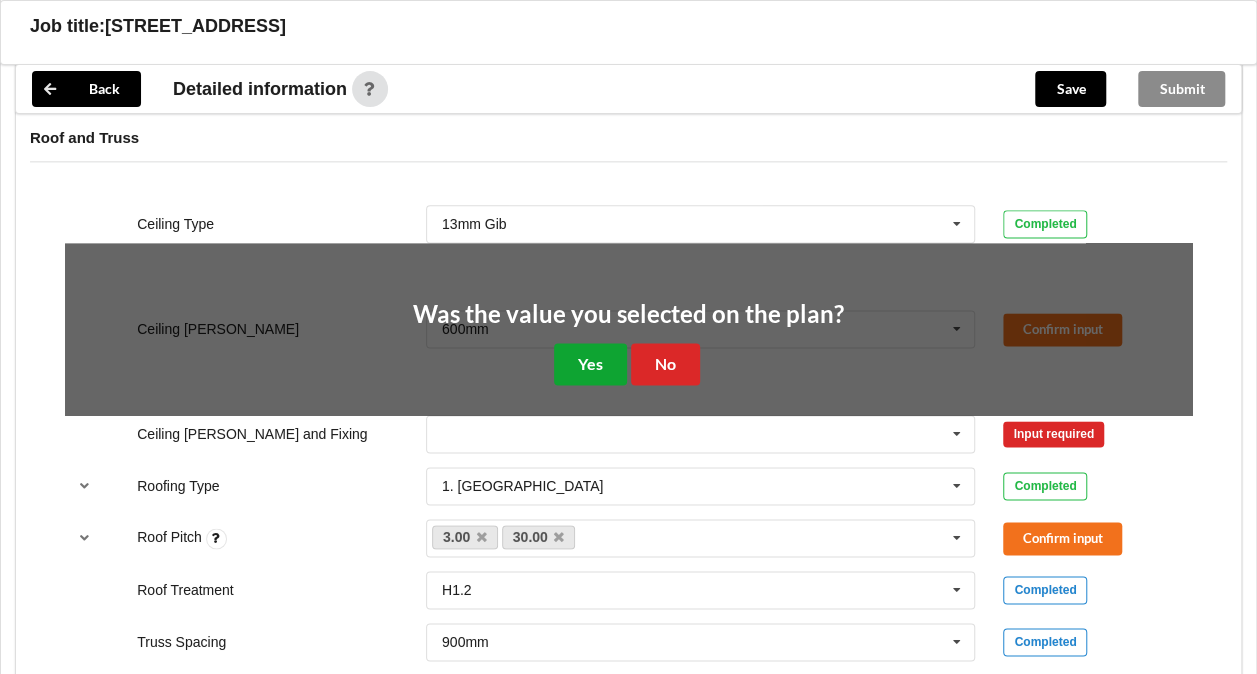 click on "Yes" at bounding box center [590, 363] 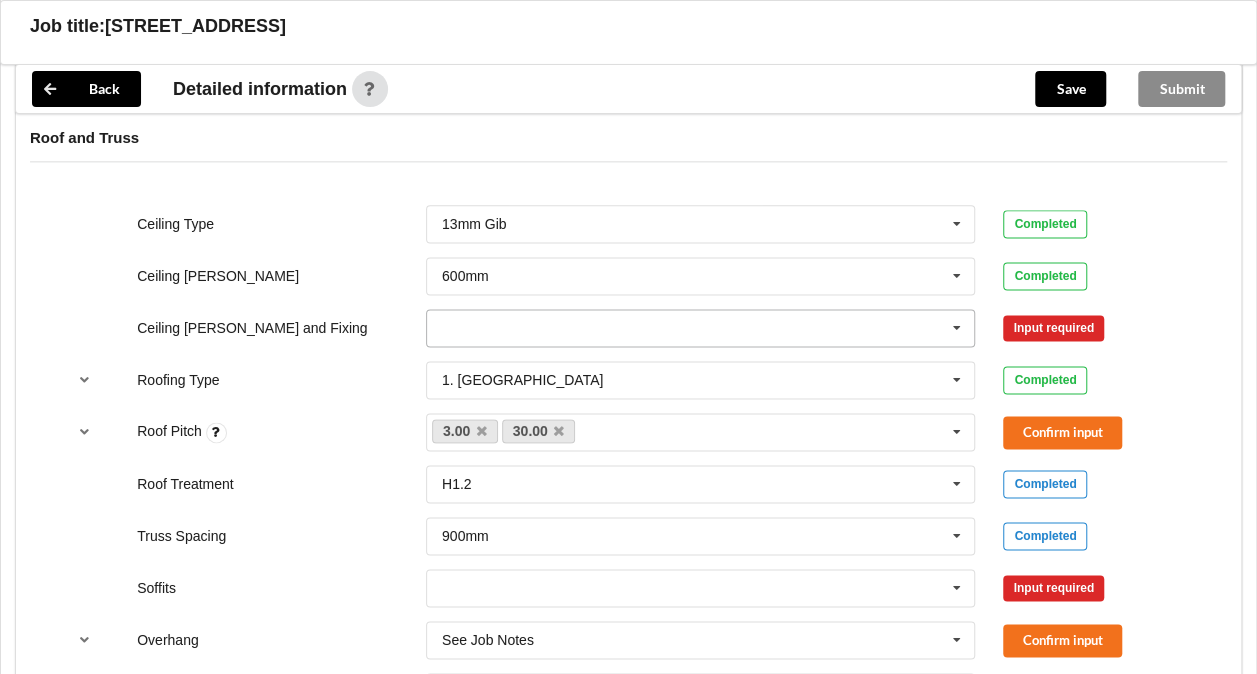 click at bounding box center [702, 328] 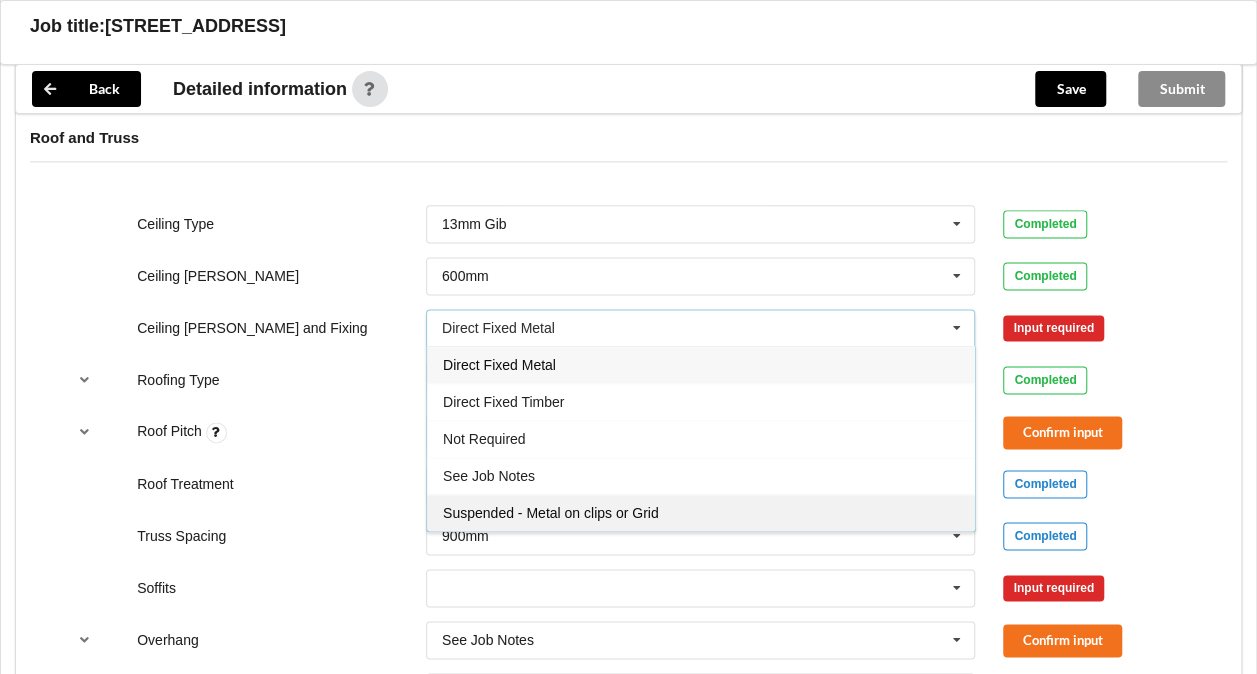 click on "Suspended - Metal on clips or Grid" at bounding box center (551, 513) 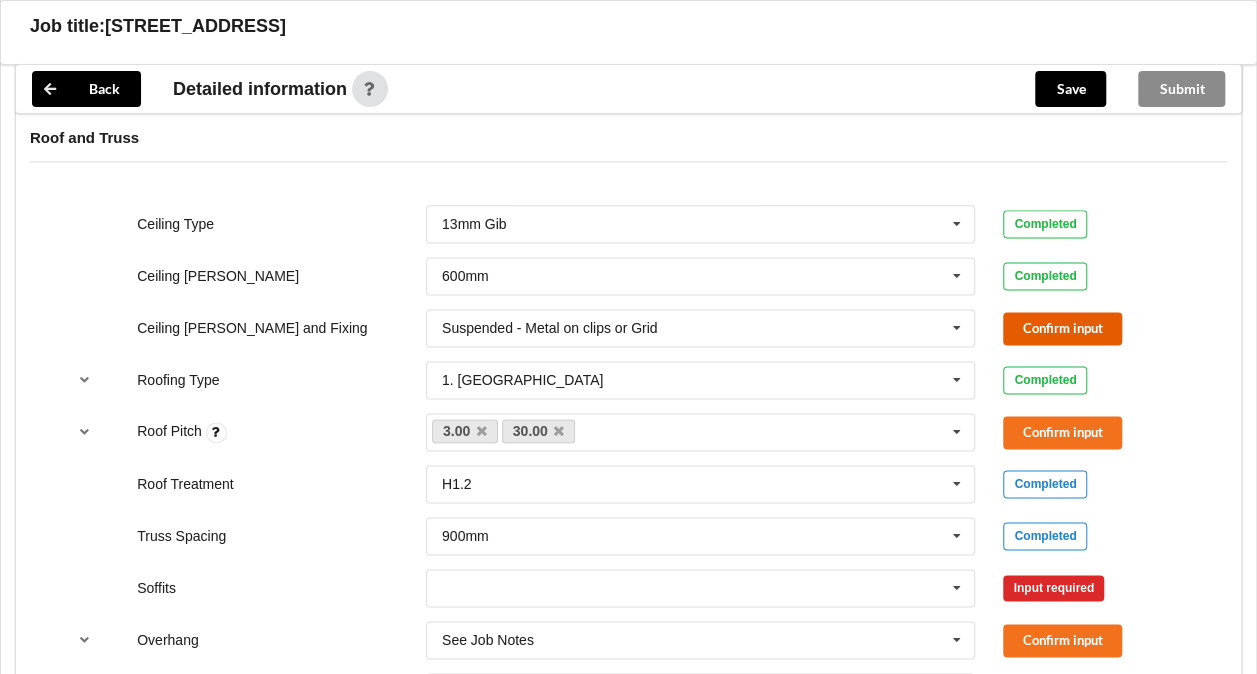click on "Confirm input" at bounding box center [1062, 328] 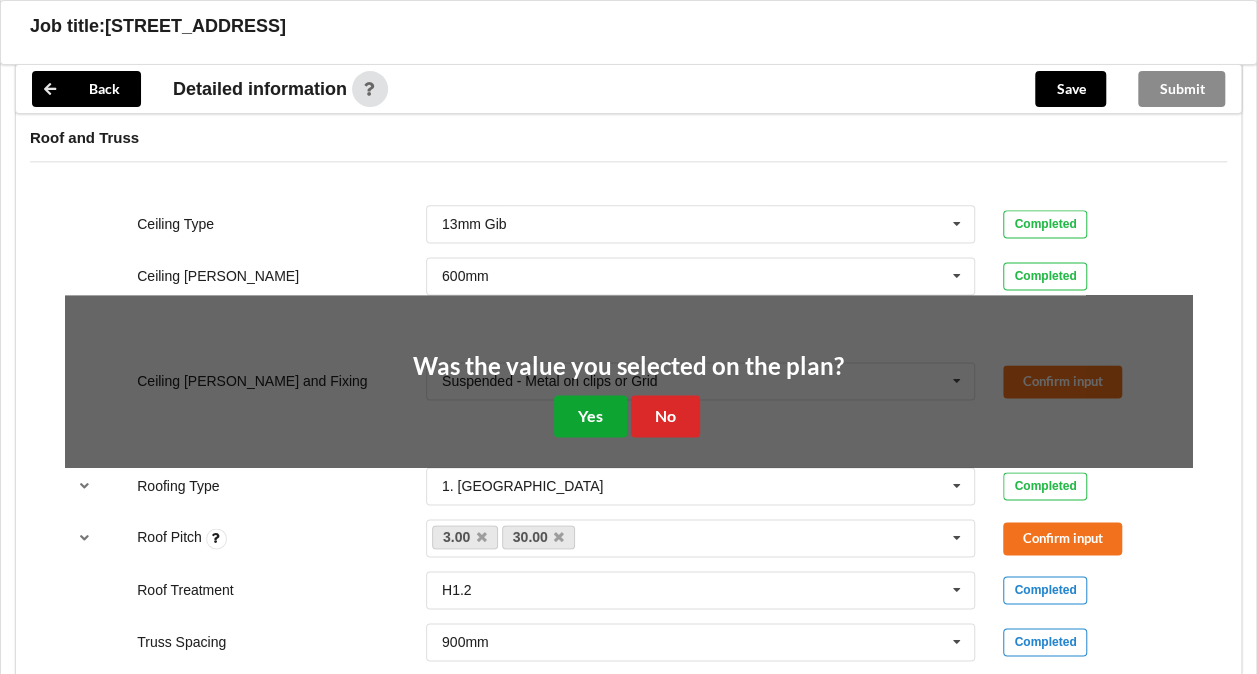 click on "Yes" at bounding box center (590, 415) 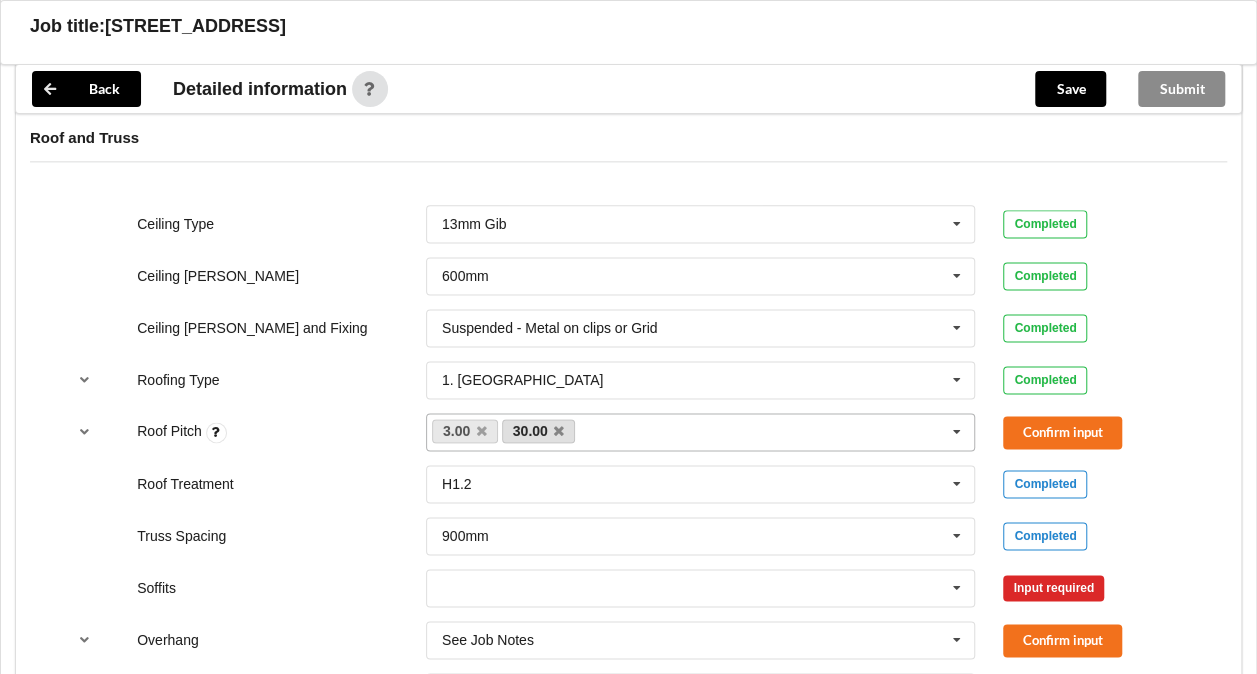 click on "30.00" at bounding box center [539, 431] 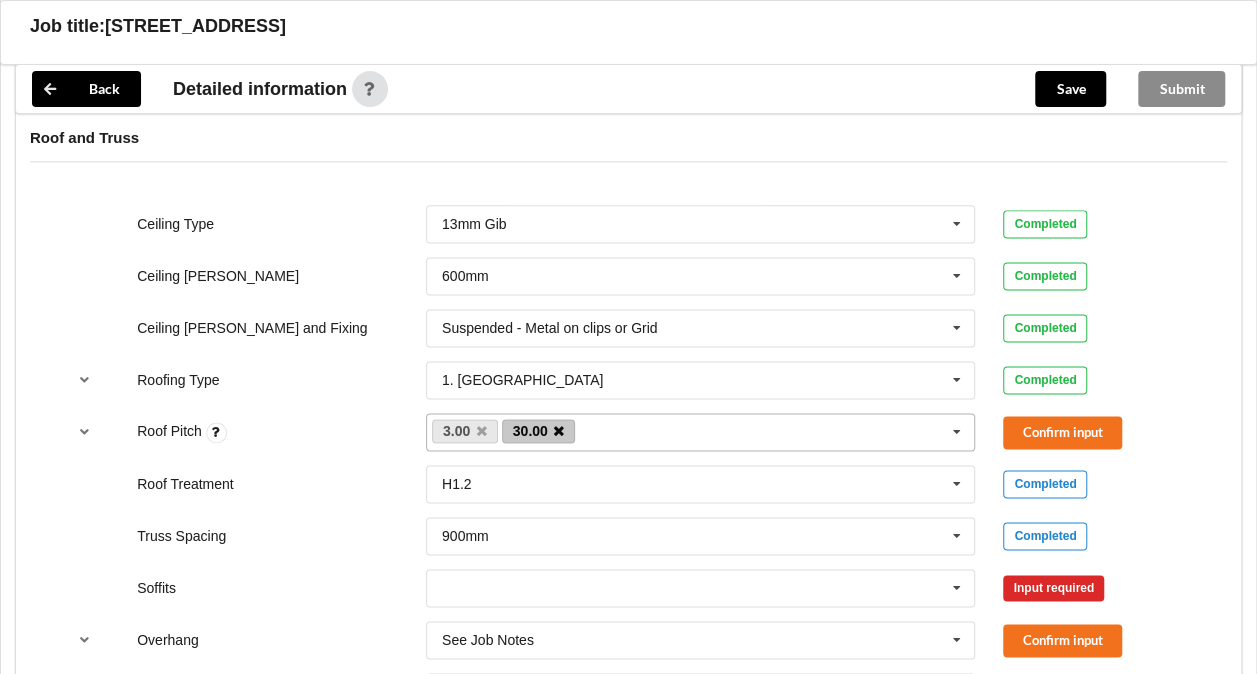 click at bounding box center (559, 431) 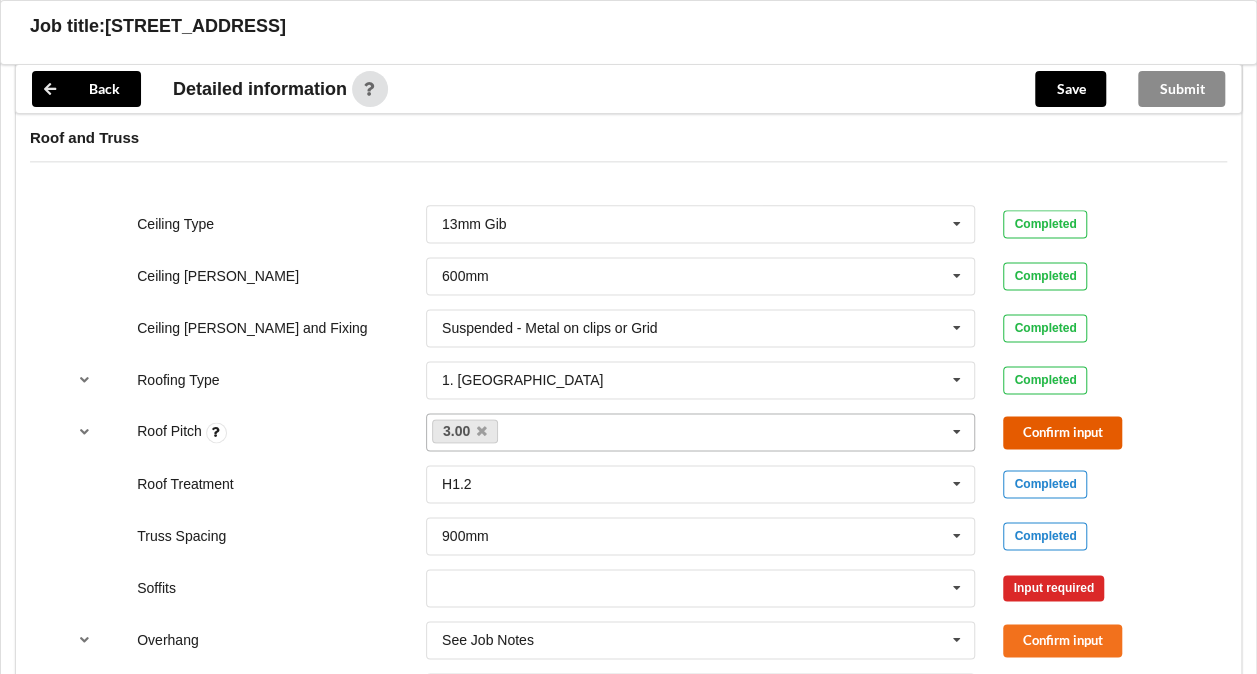 click on "Confirm input" at bounding box center (1062, 432) 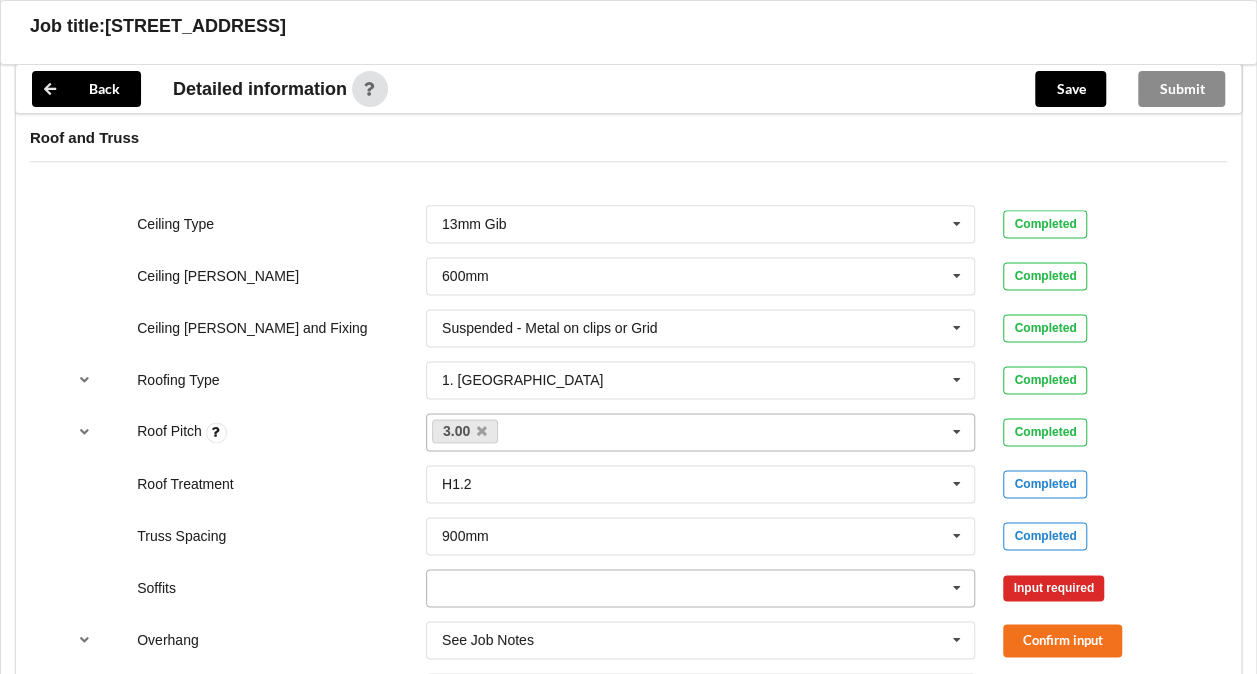 click at bounding box center (957, 588) 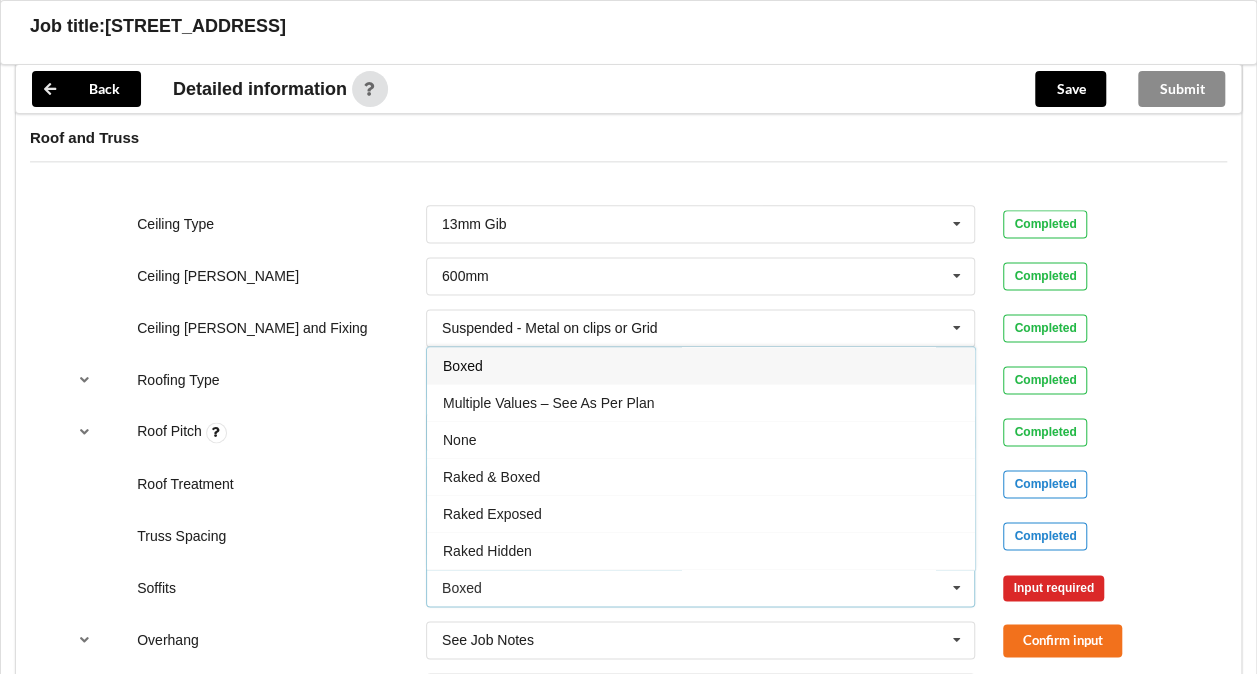 click on "Boxed" at bounding box center [701, 365] 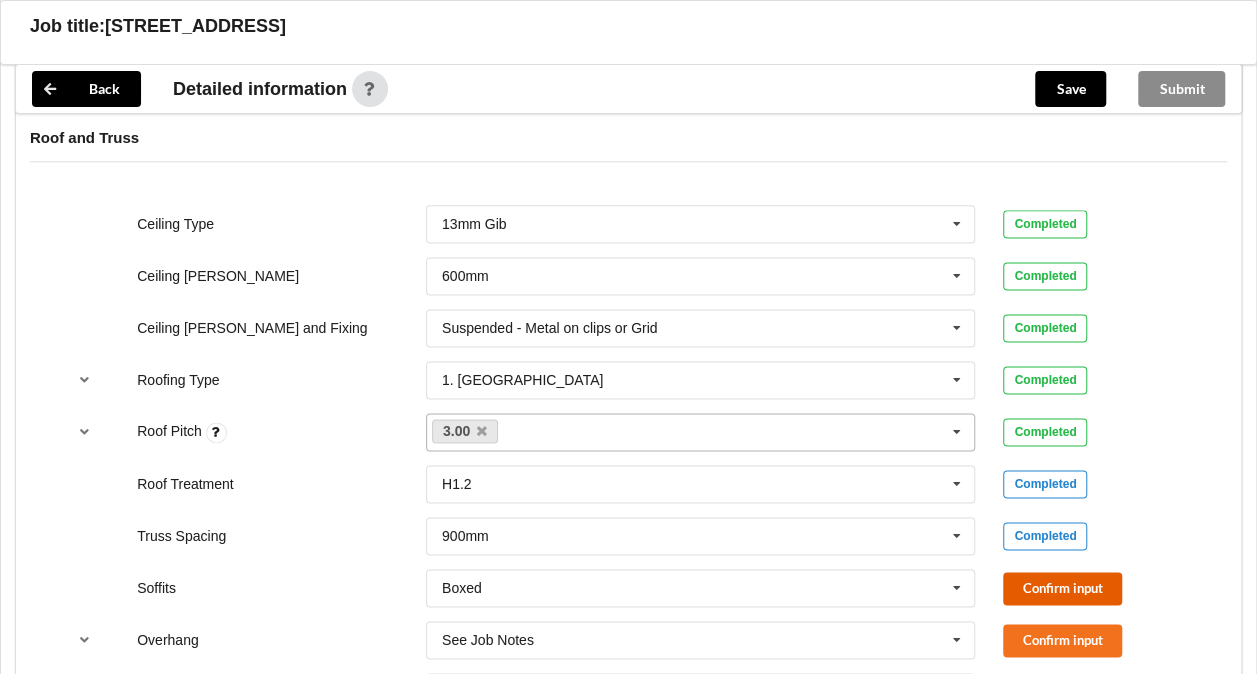click on "Confirm input" at bounding box center [1062, 588] 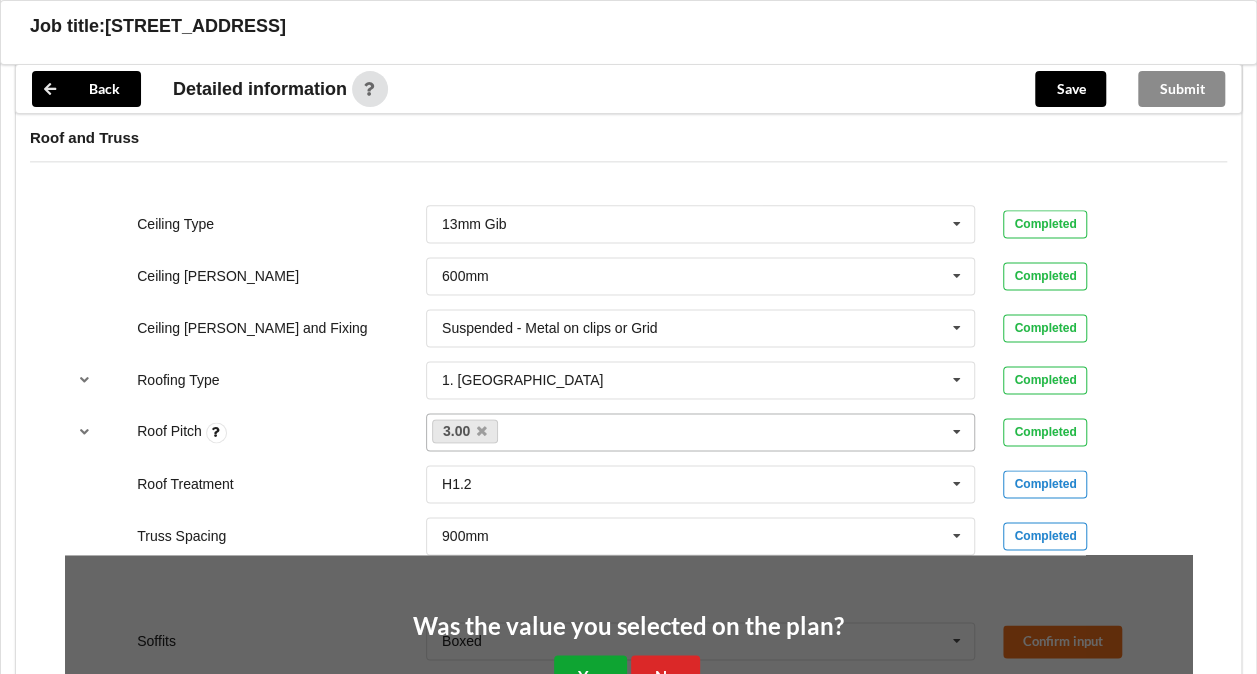 click on "Yes" at bounding box center (590, 675) 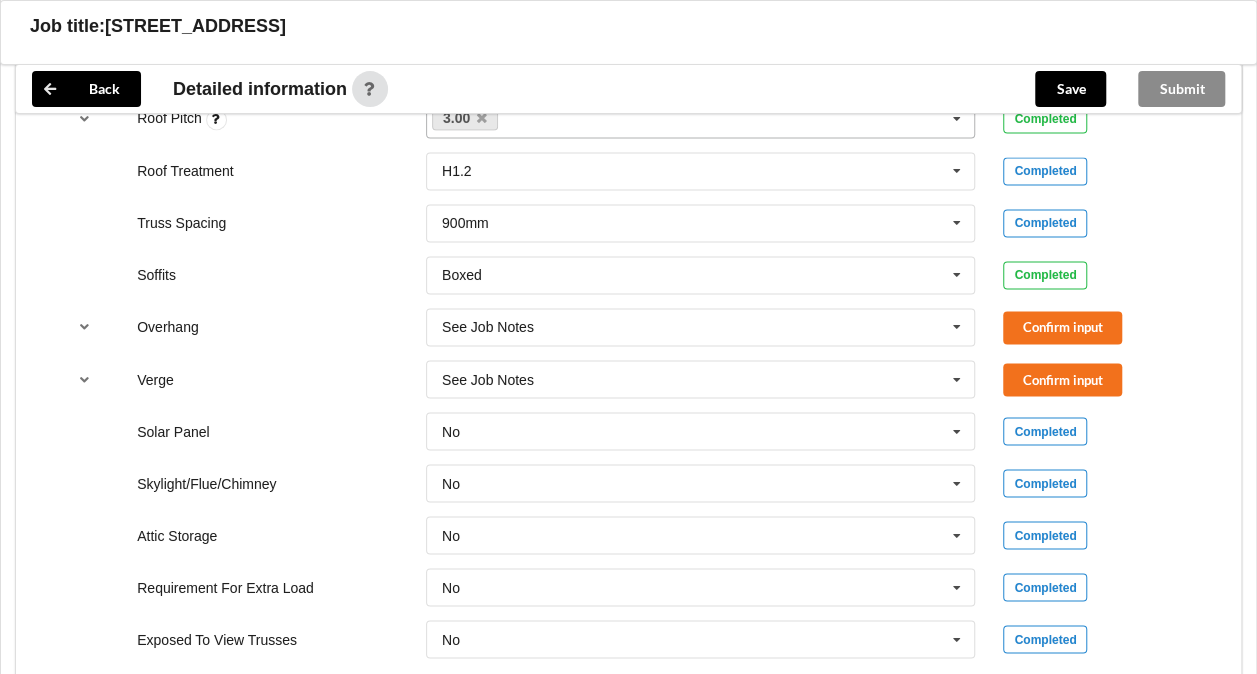 scroll, scrollTop: 1507, scrollLeft: 0, axis: vertical 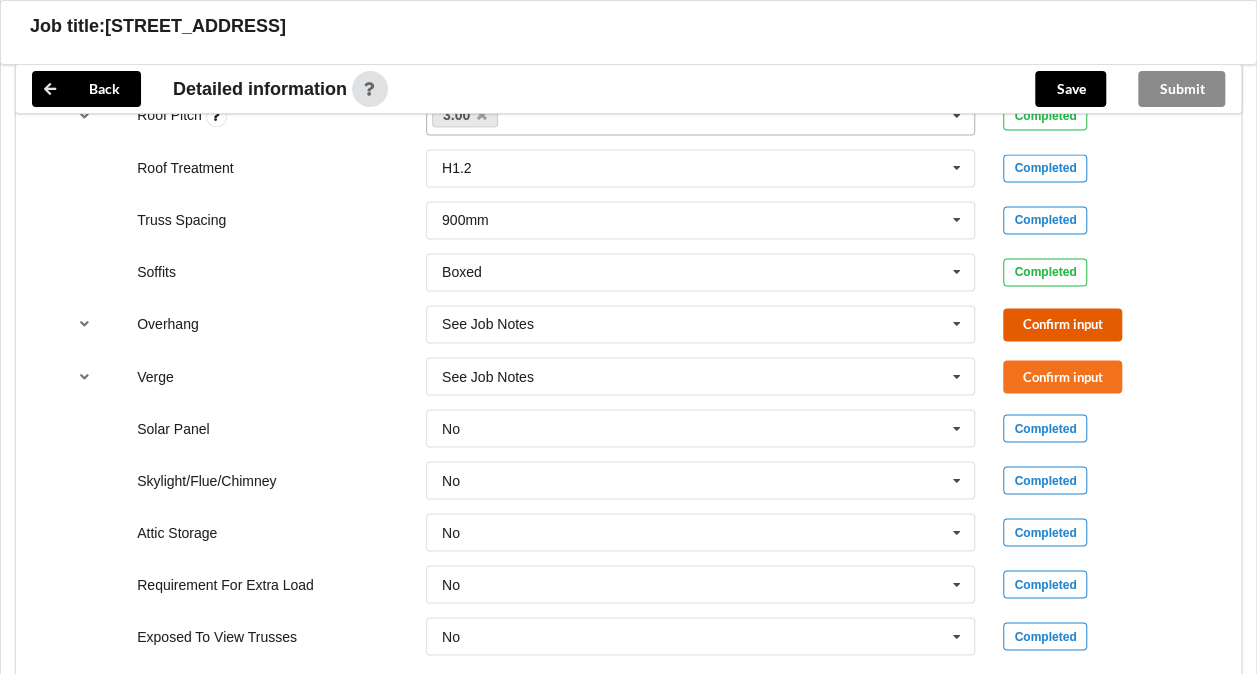 click on "Confirm input" at bounding box center [1062, 324] 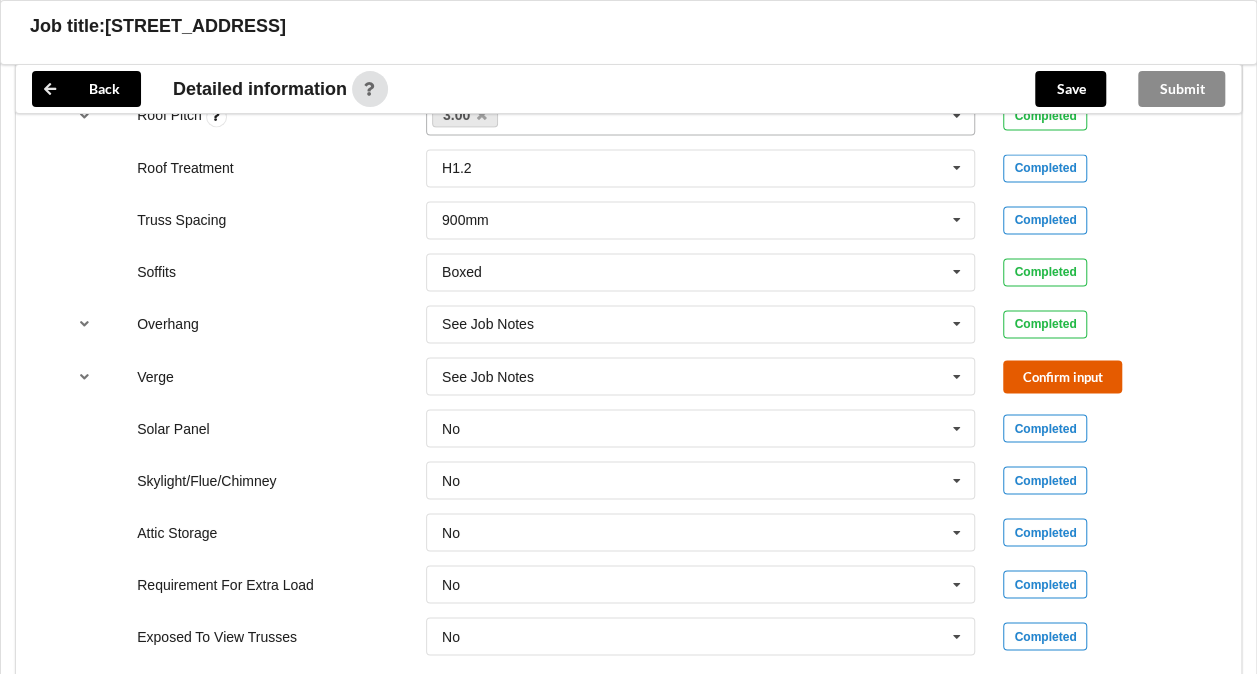 click on "Confirm input" at bounding box center [1062, 376] 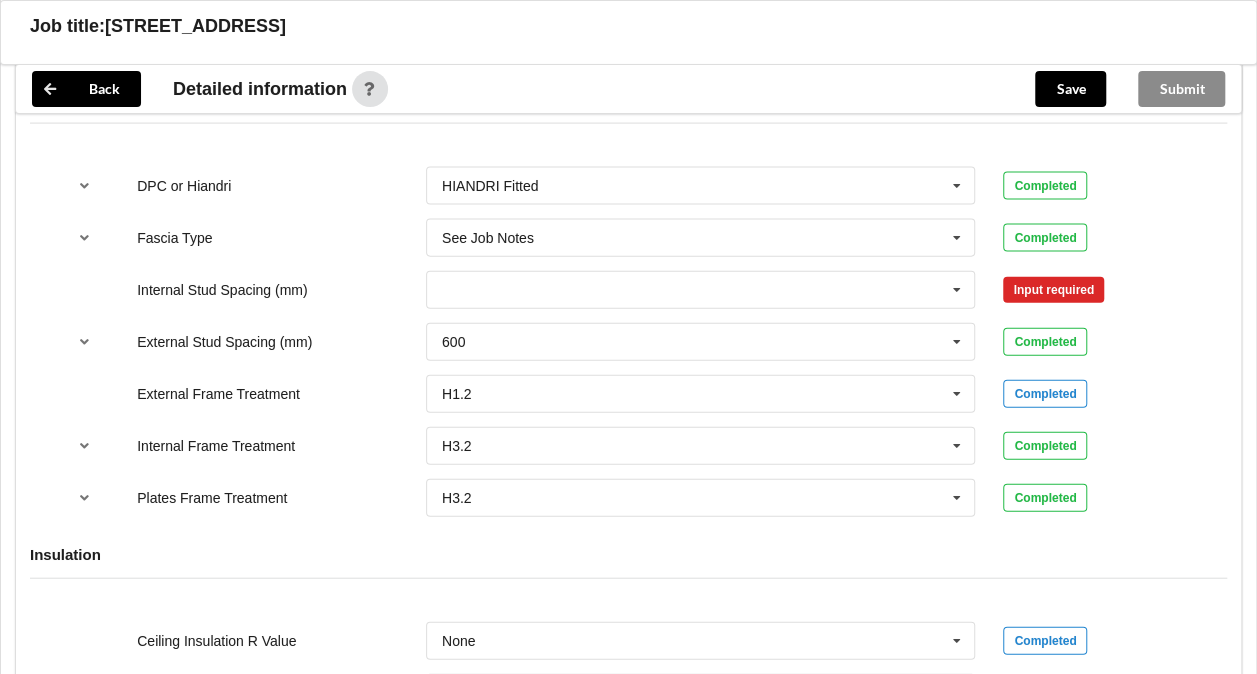 scroll, scrollTop: 2094, scrollLeft: 0, axis: vertical 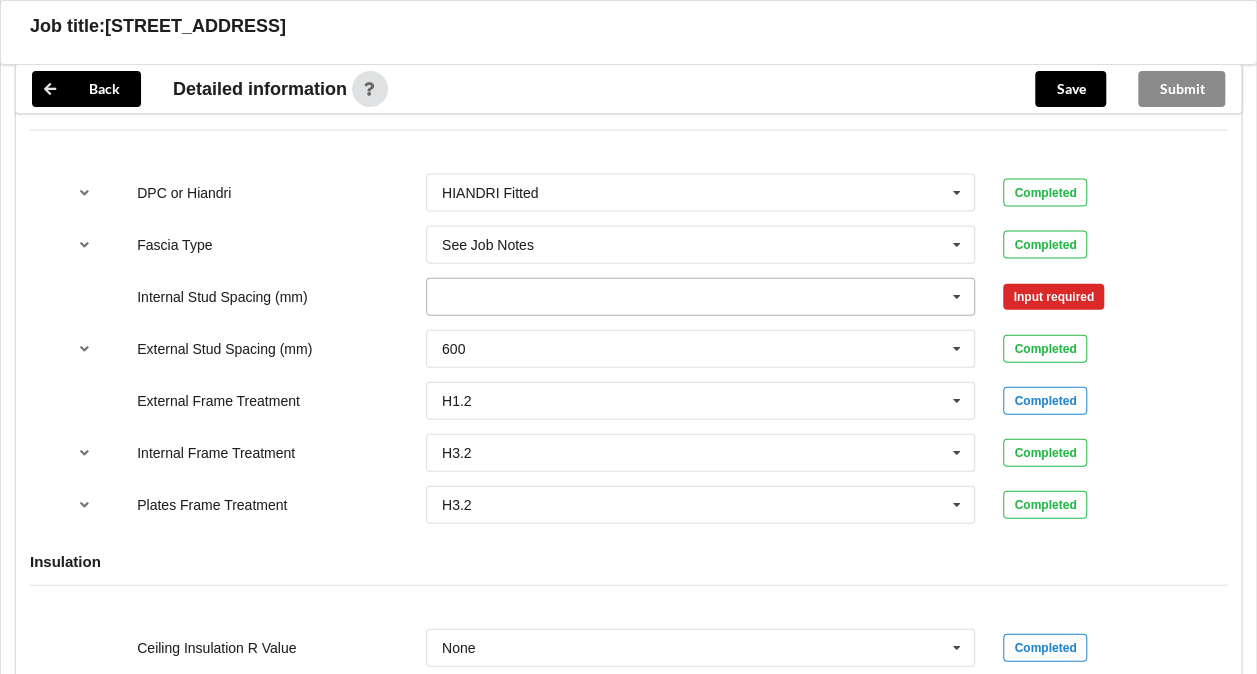 click at bounding box center [702, 297] 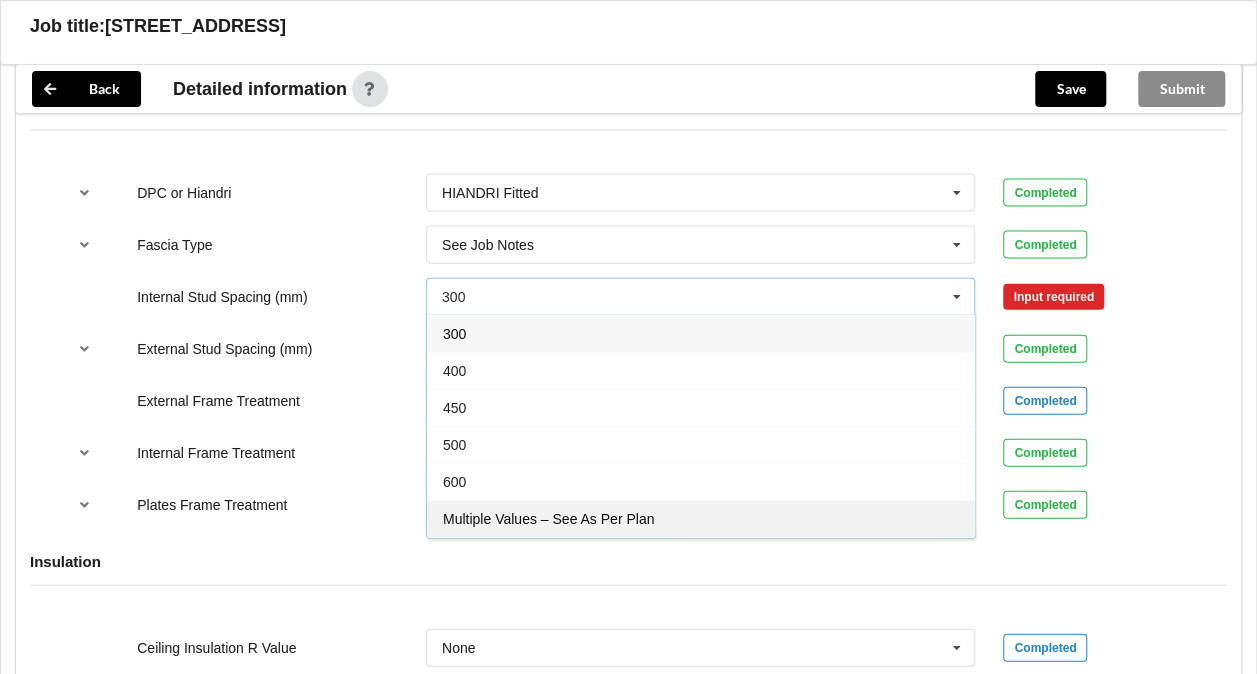 click on "Multiple Values – See As Per Plan" at bounding box center [548, 519] 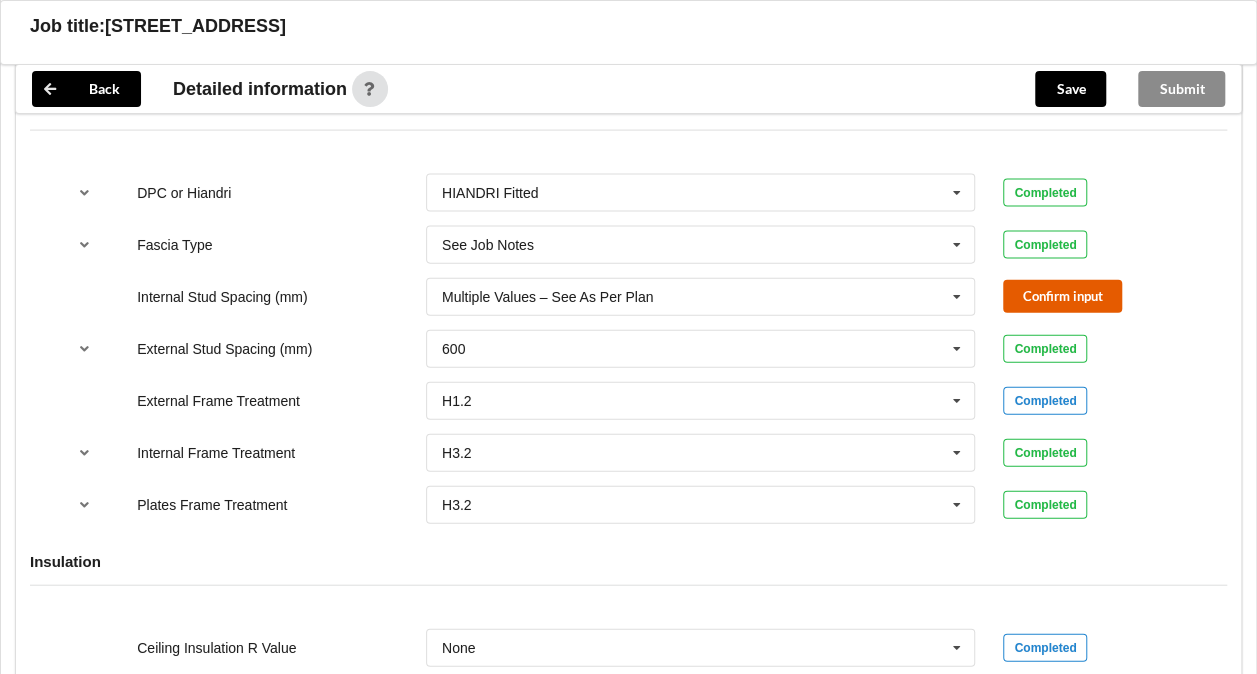 click on "Confirm input" at bounding box center [1062, 296] 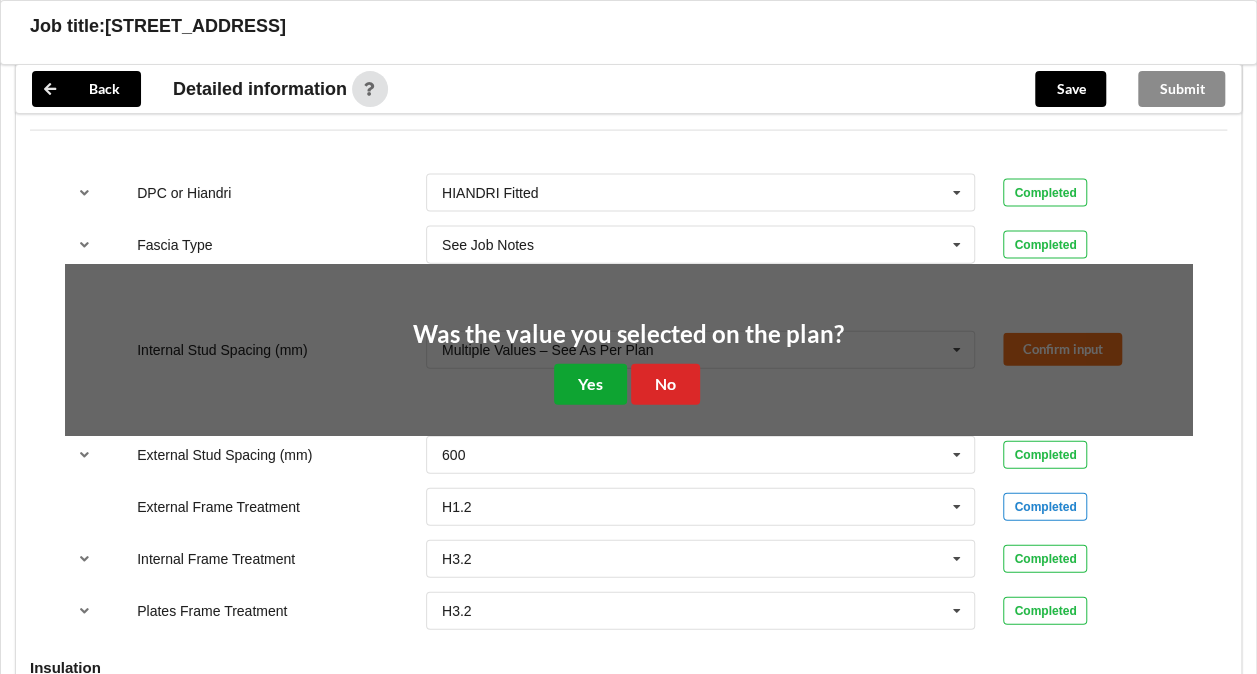 click on "Yes" at bounding box center [590, 384] 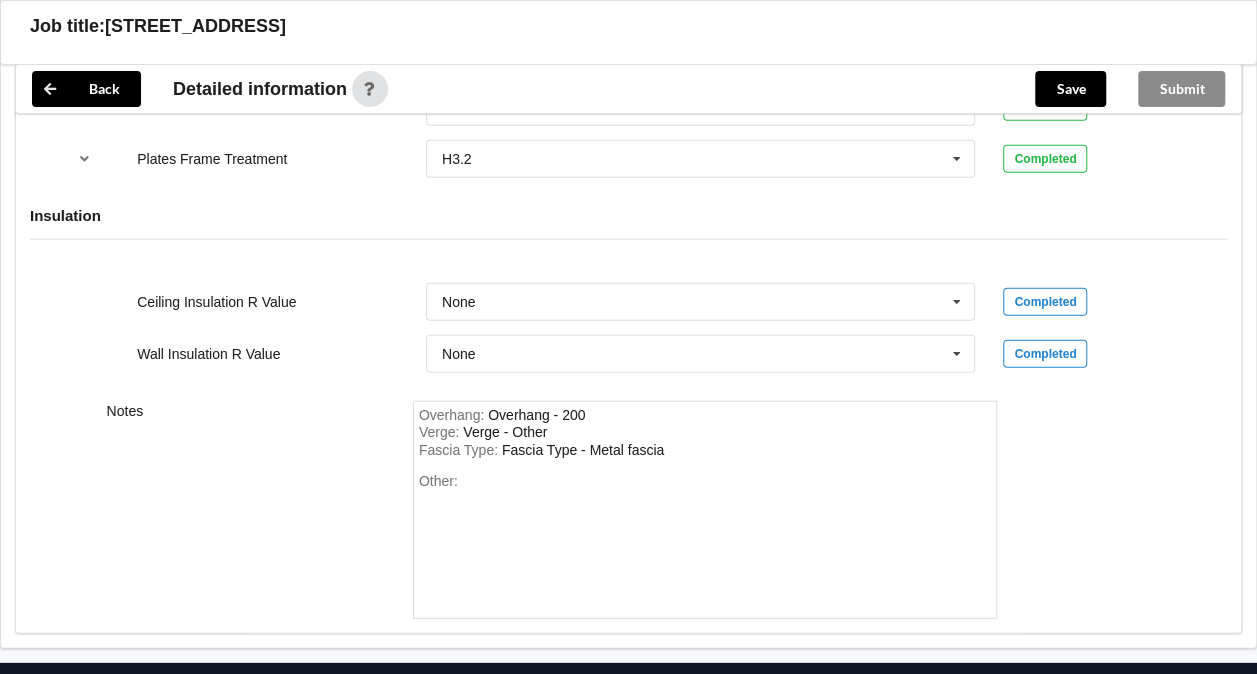 scroll, scrollTop: 2437, scrollLeft: 0, axis: vertical 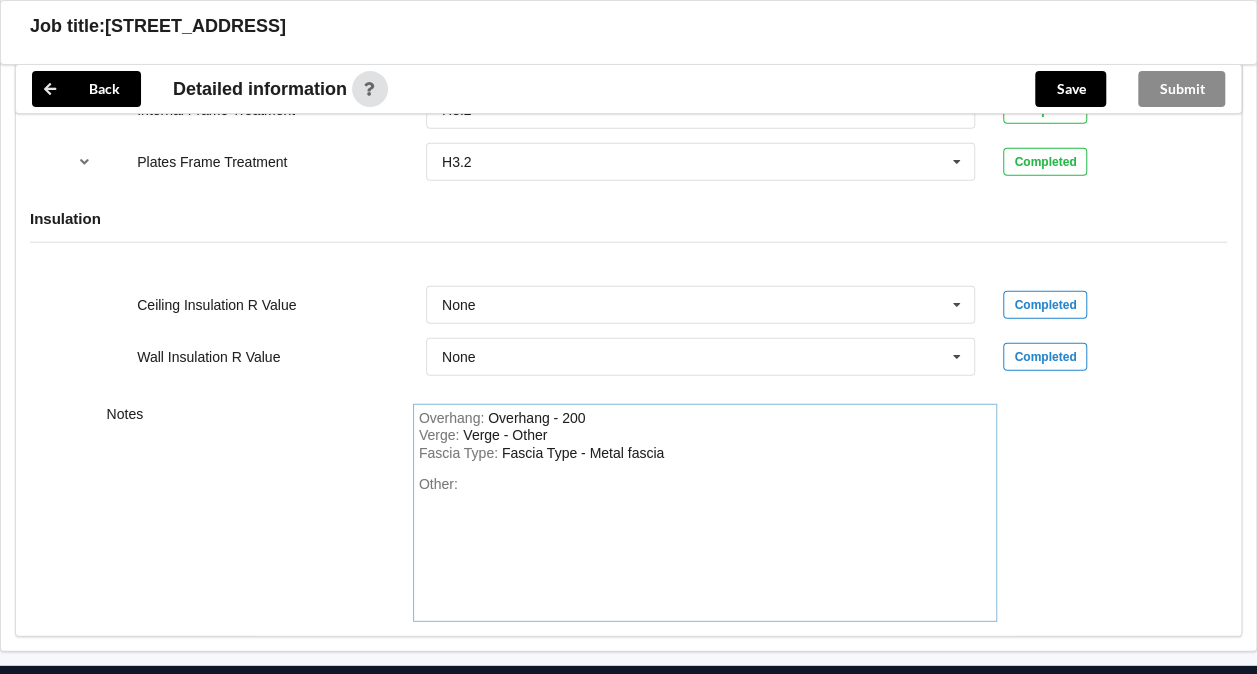 click on "Verge :   Verge - Other" at bounding box center [705, 436] 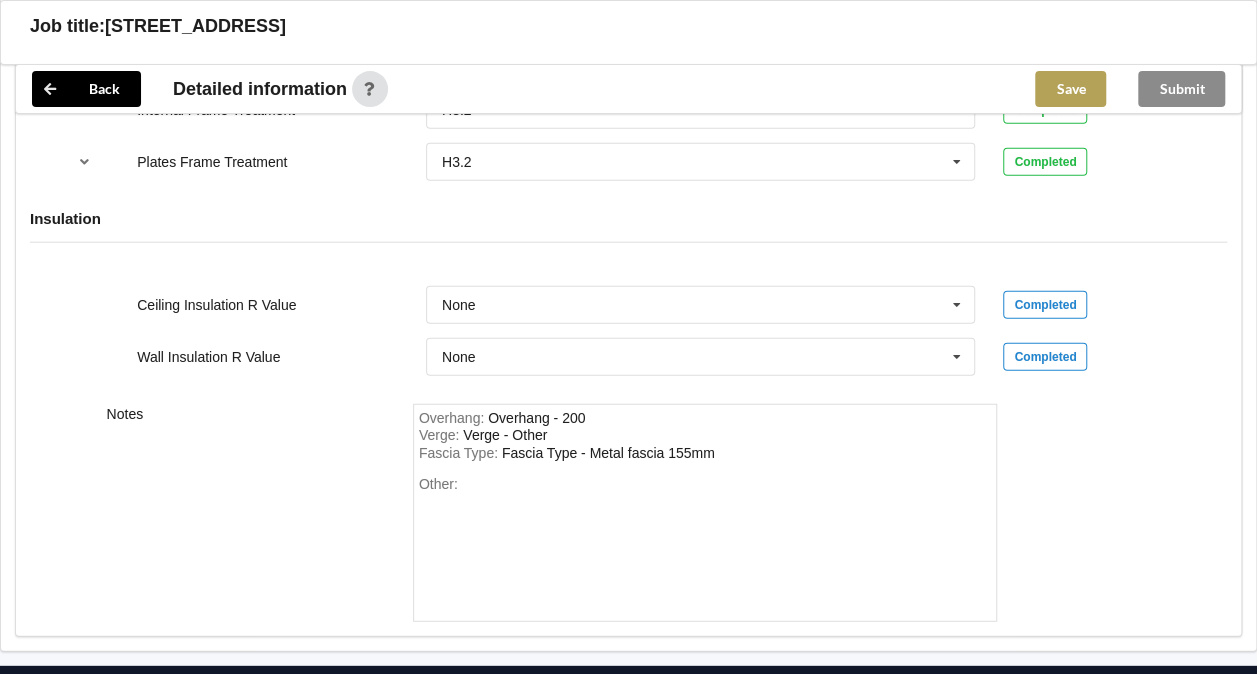 click on "Save" at bounding box center (1070, 89) 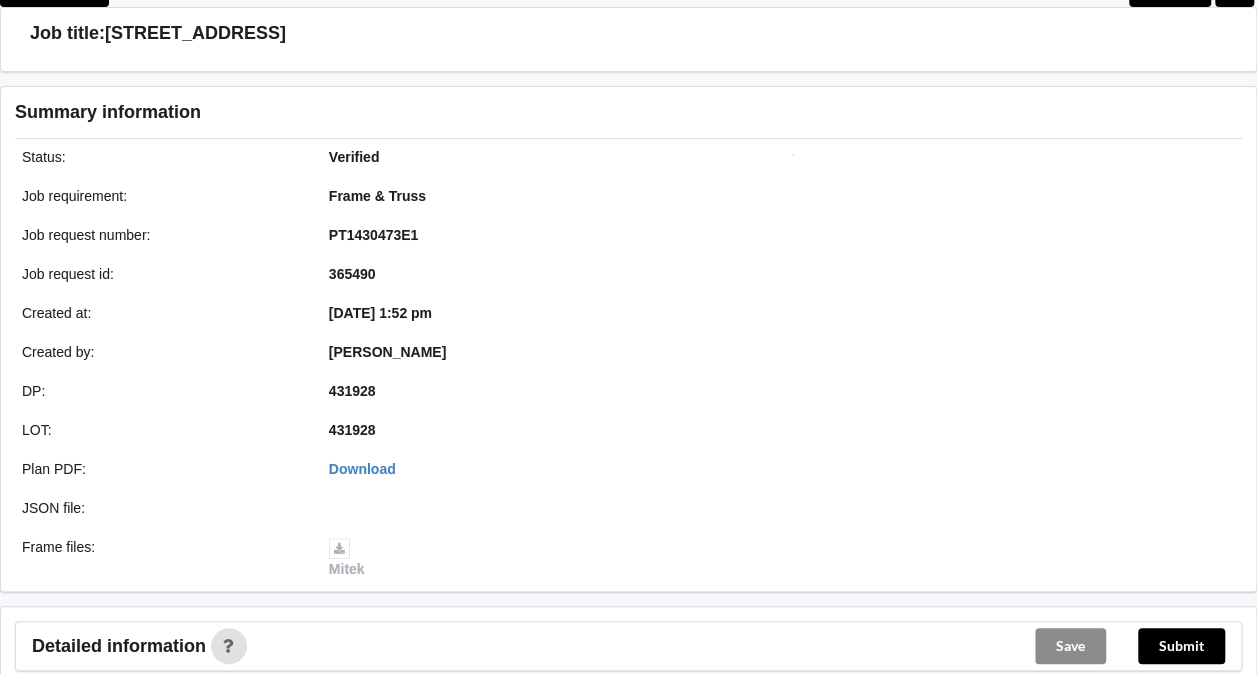 scroll, scrollTop: 125, scrollLeft: 0, axis: vertical 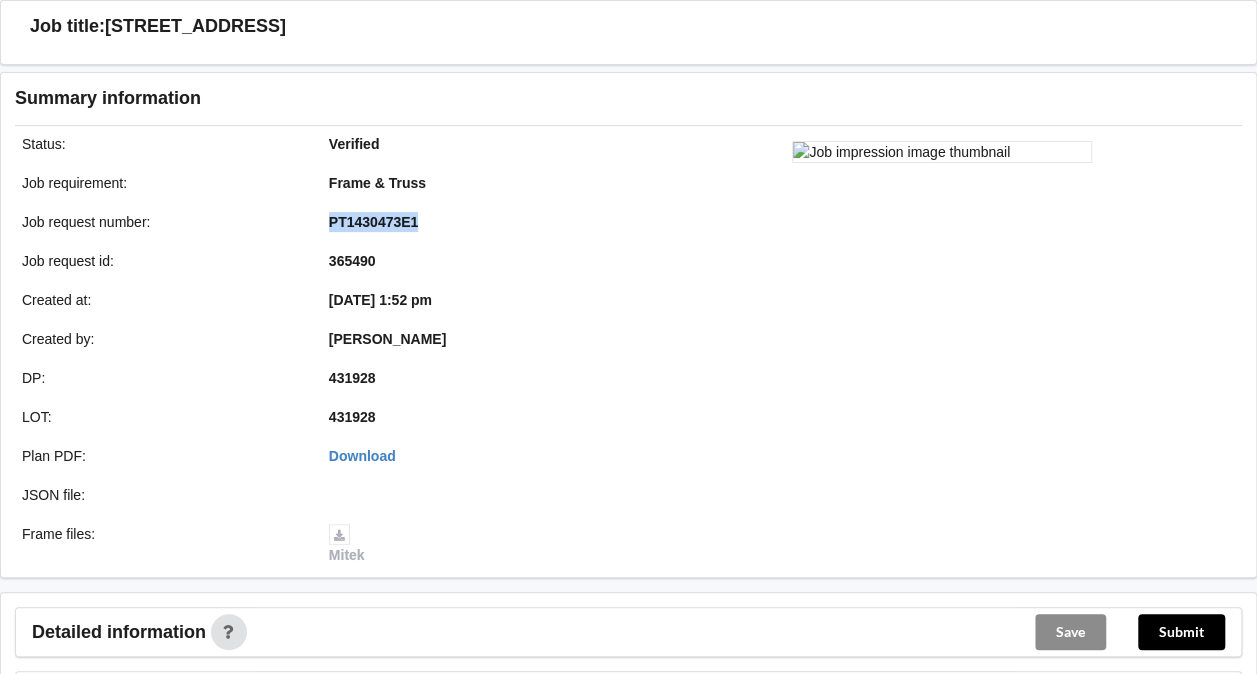 drag, startPoint x: 329, startPoint y: 219, endPoint x: 421, endPoint y: 224, distance: 92.13577 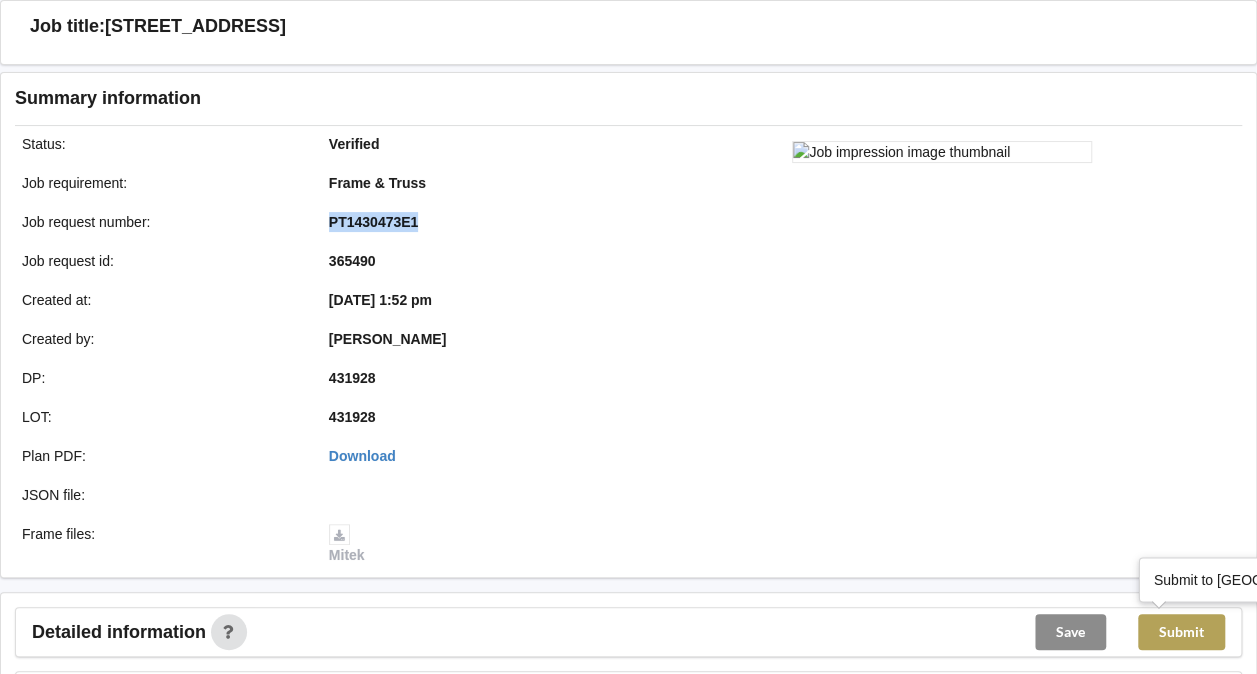 click on "Submit" at bounding box center (1181, 632) 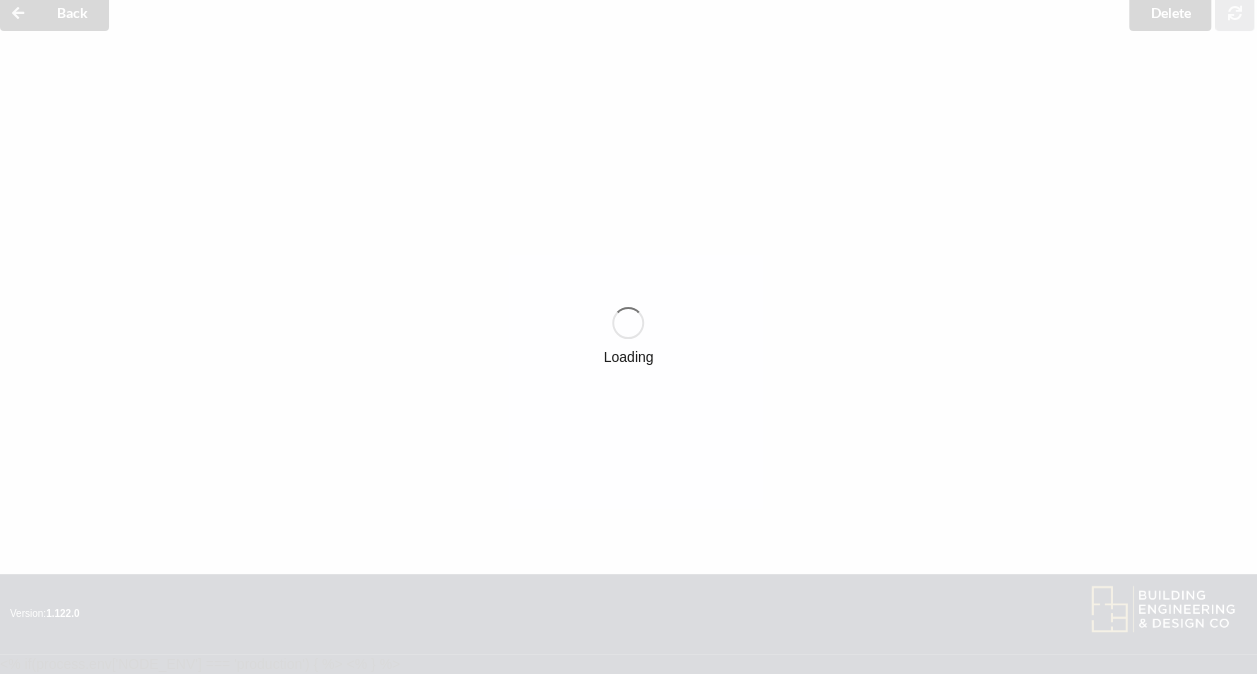 scroll, scrollTop: 125, scrollLeft: 0, axis: vertical 